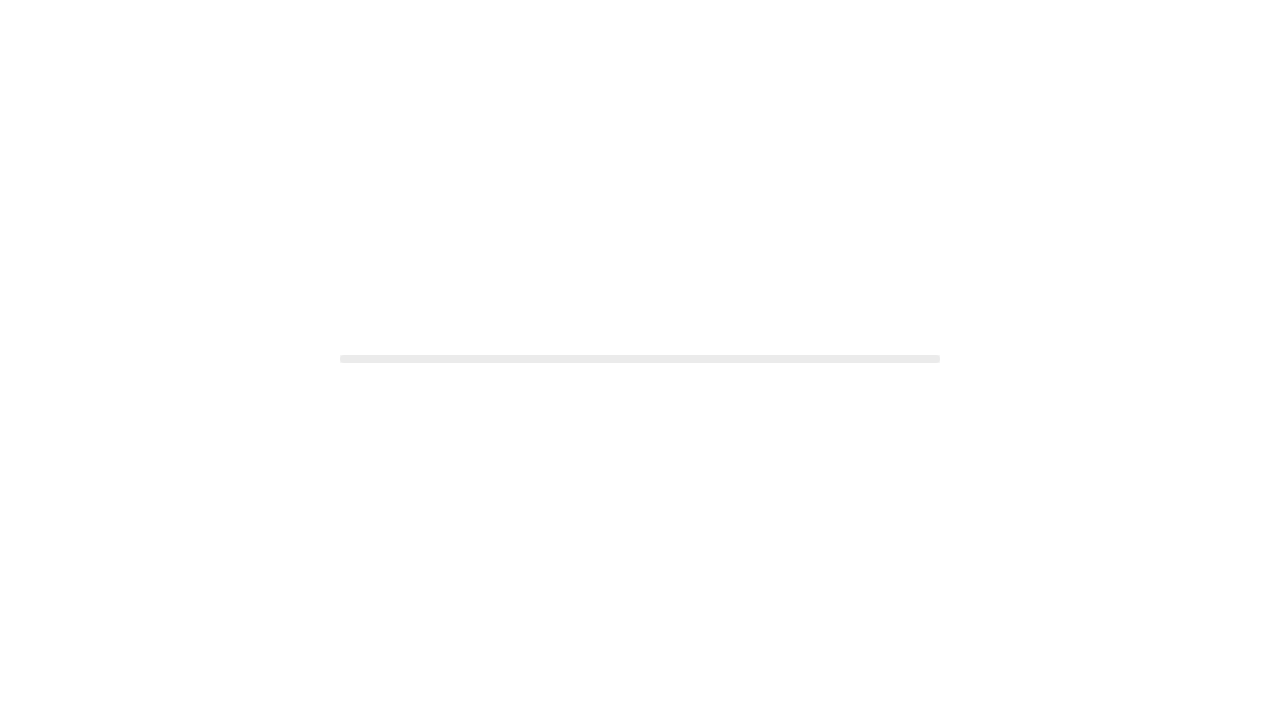 scroll, scrollTop: 0, scrollLeft: 0, axis: both 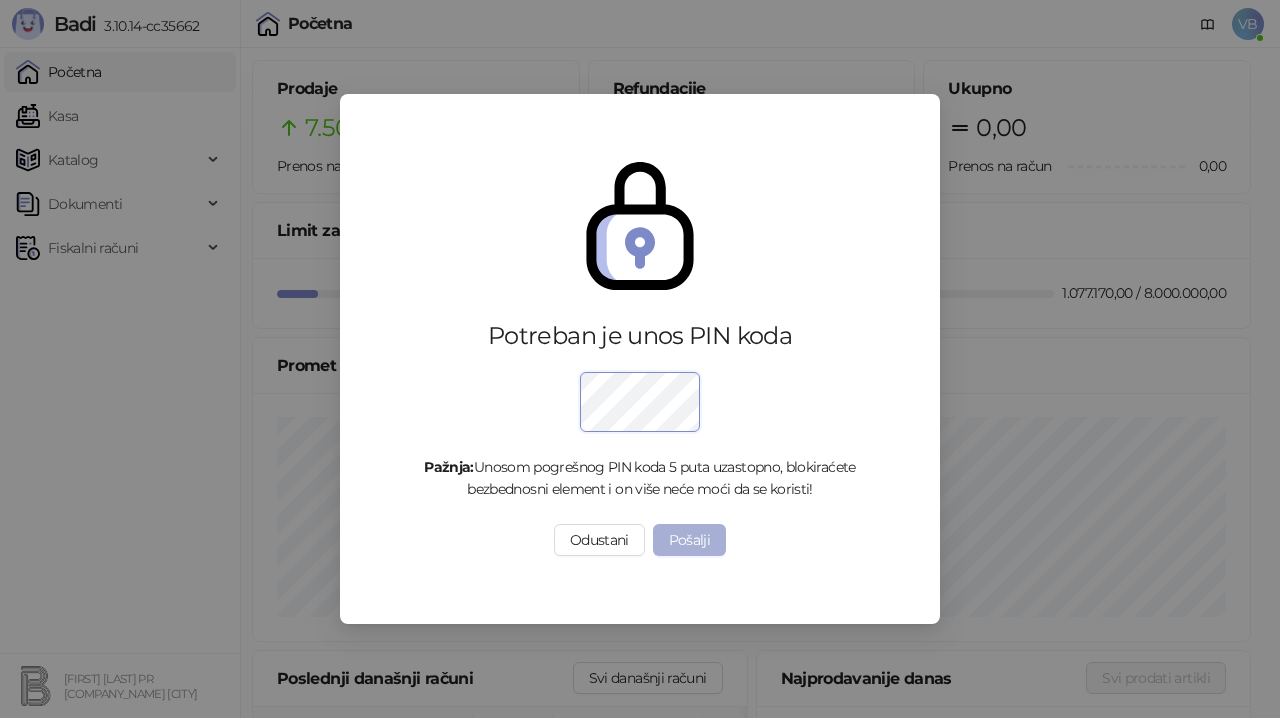 click on "Pošalji" at bounding box center [690, 540] 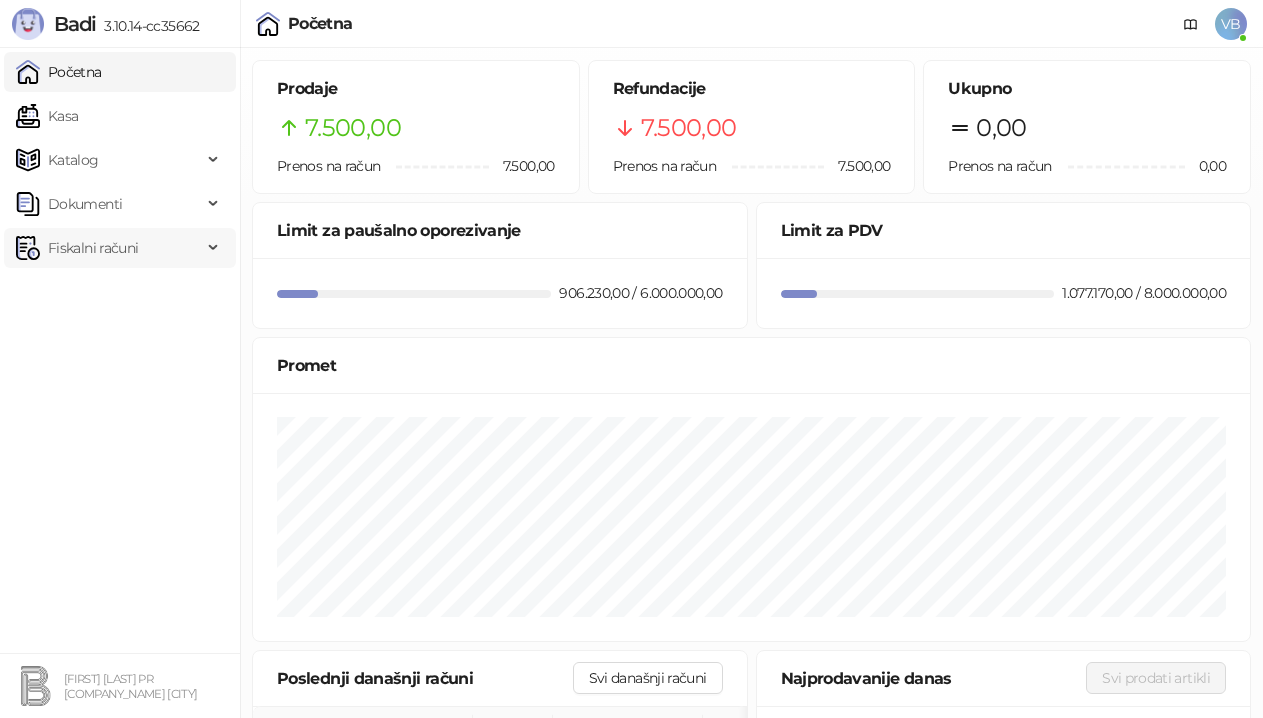 click on "Fiskalni računi" at bounding box center (93, 248) 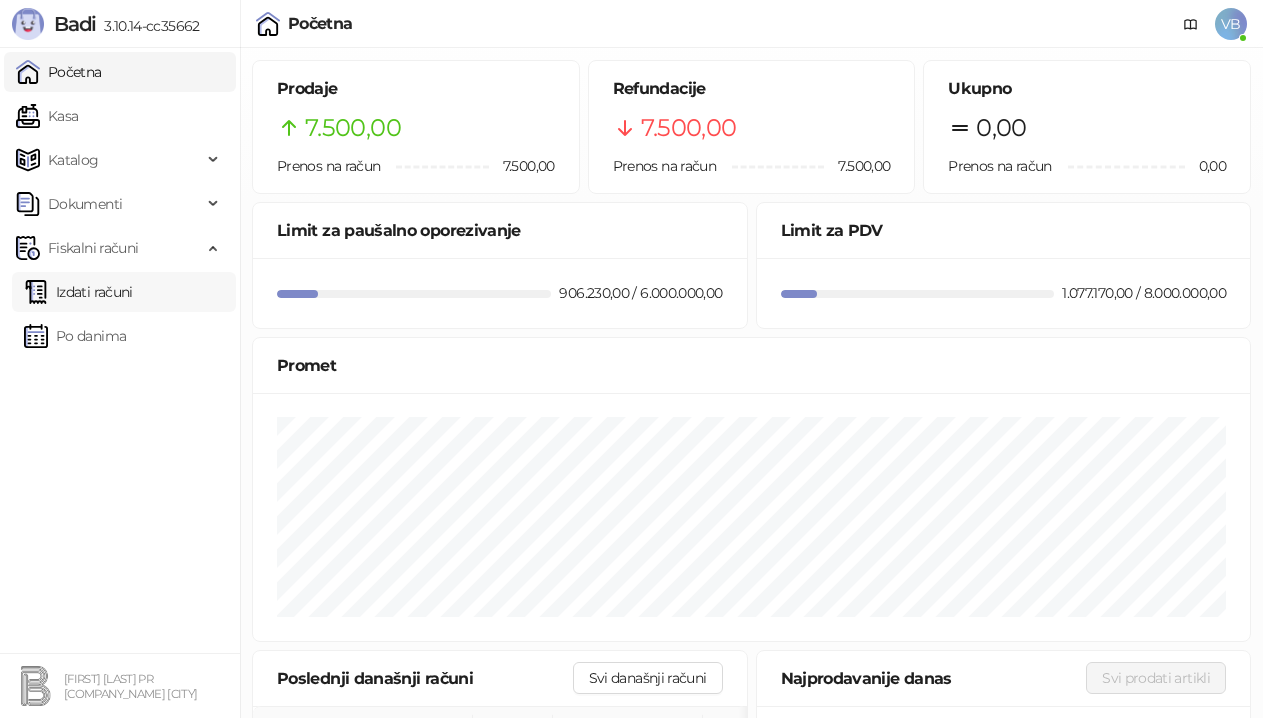 click on "Izdati računi" at bounding box center (78, 292) 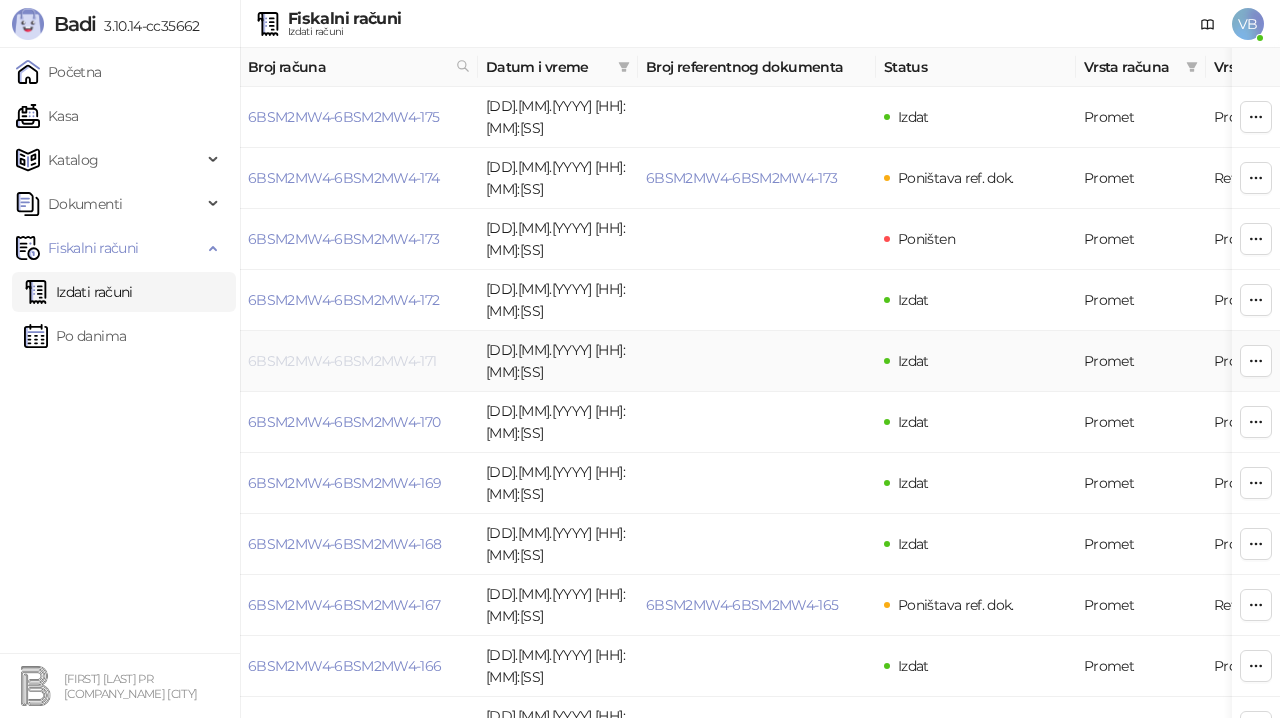 click on "6BSM2MW4-6BSM2MW4-171" at bounding box center [342, 361] 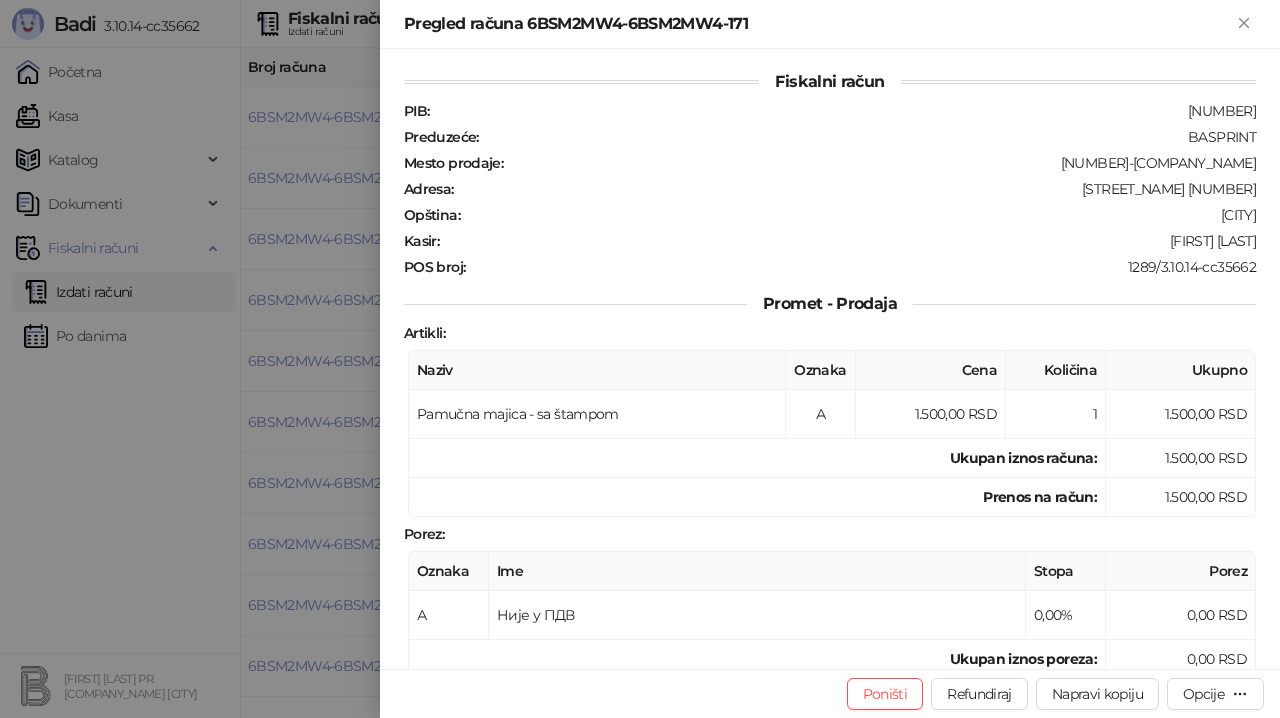scroll, scrollTop: 0, scrollLeft: 0, axis: both 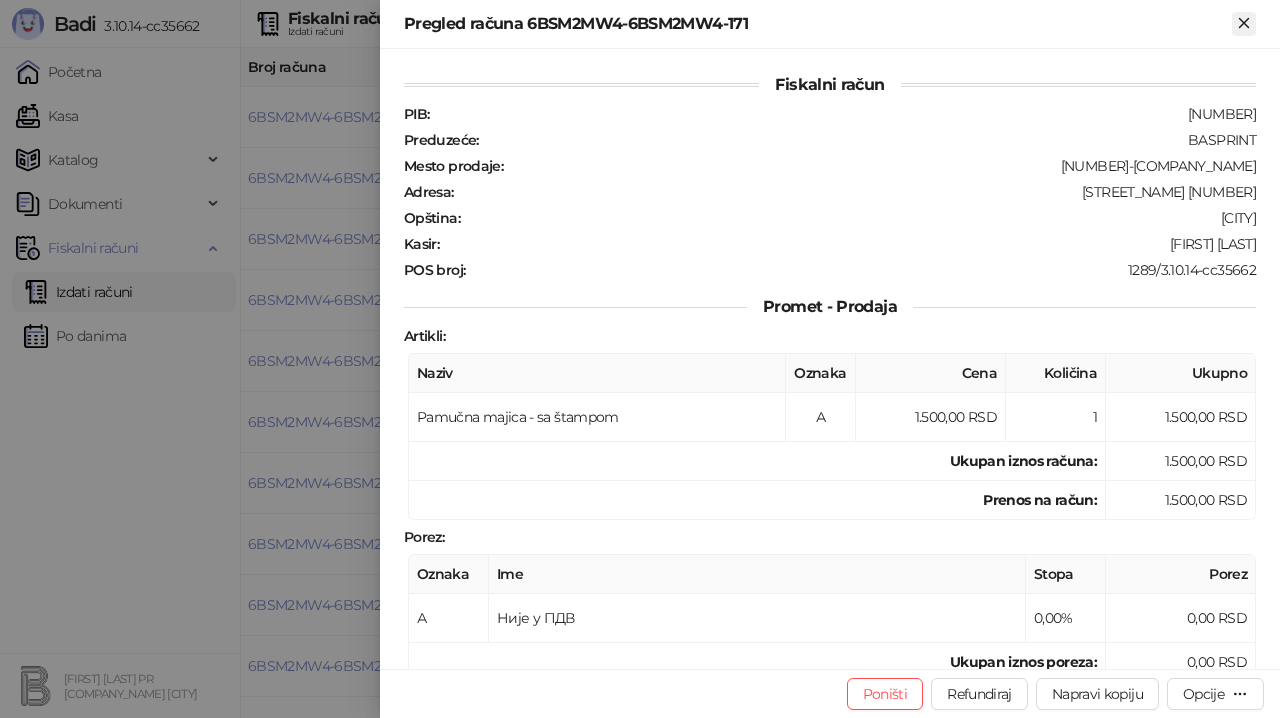 drag, startPoint x: 1247, startPoint y: 21, endPoint x: 1236, endPoint y: 24, distance: 11.401754 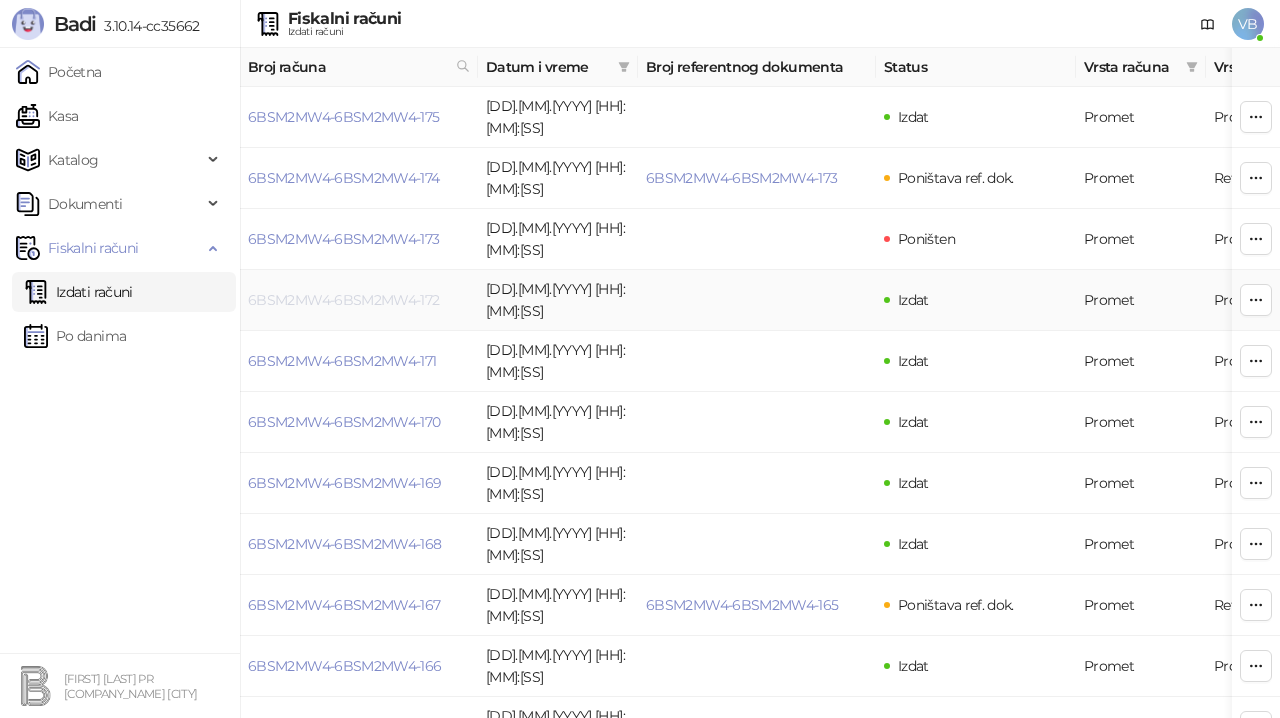 click on "6BSM2MW4-6BSM2MW4-172" at bounding box center [344, 300] 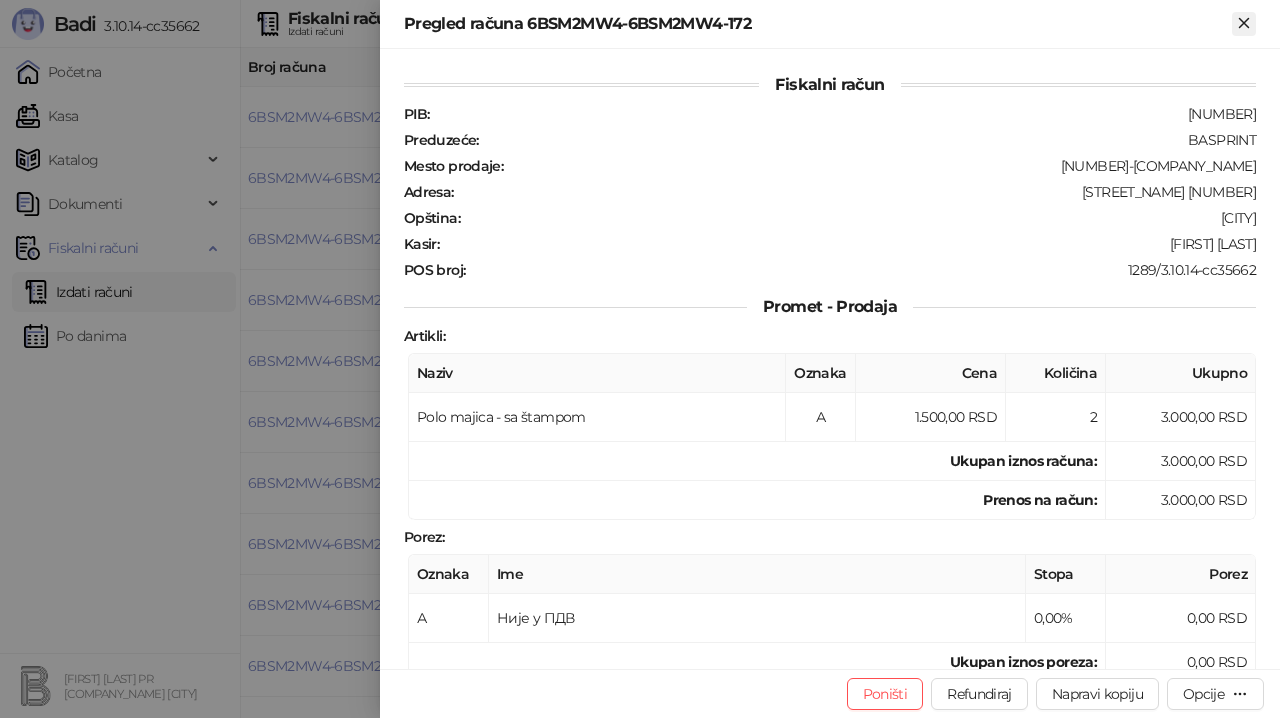 click 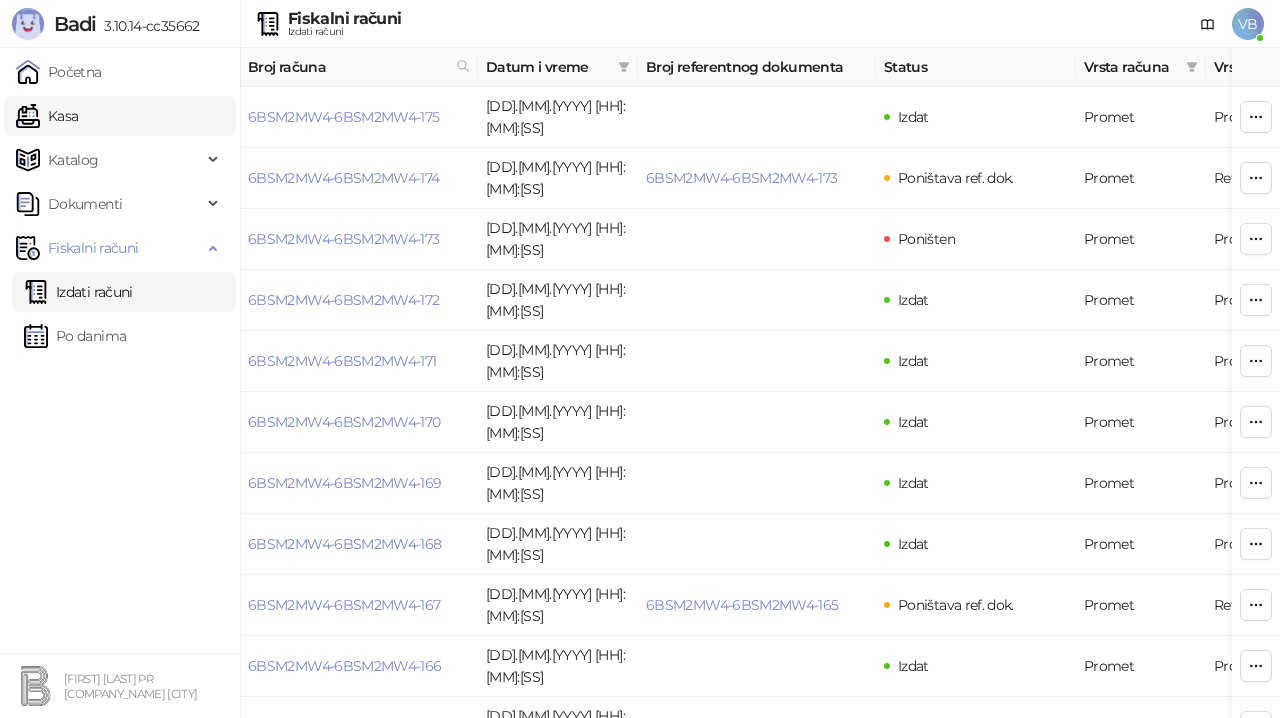 click on "Kasa" at bounding box center (47, 116) 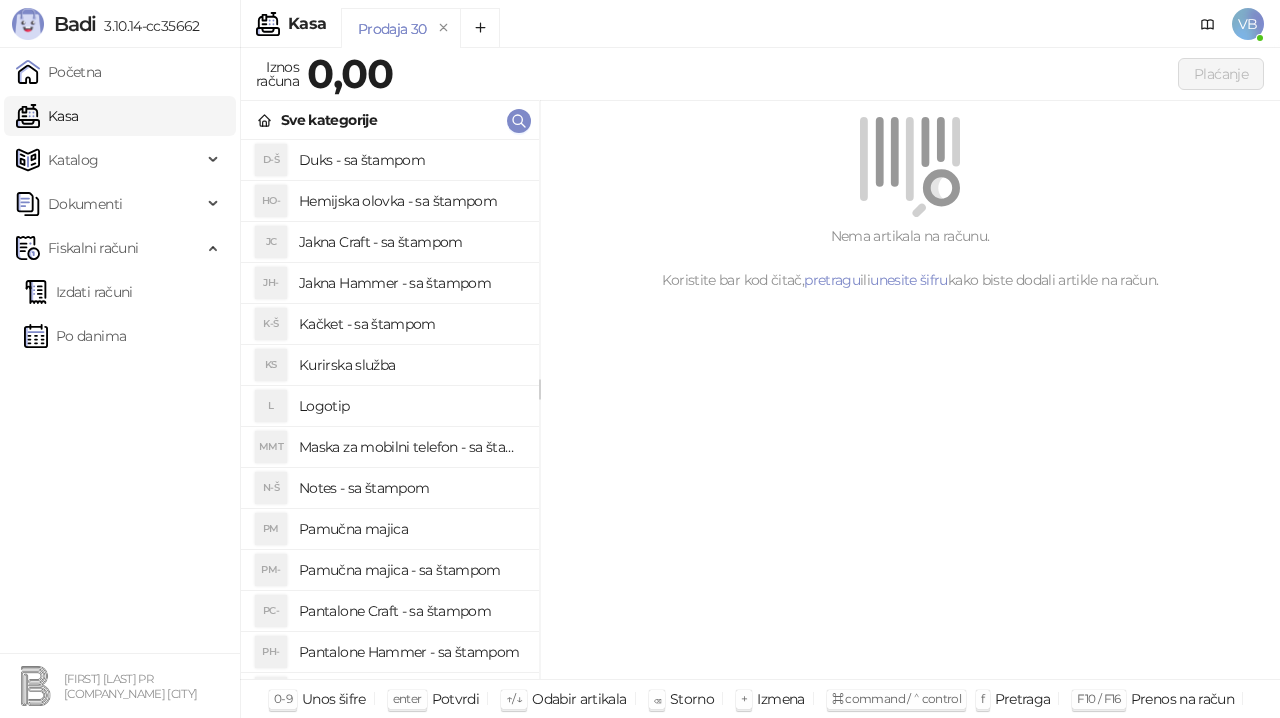 click on "Pamučna majica - sa štampom" at bounding box center [411, 570] 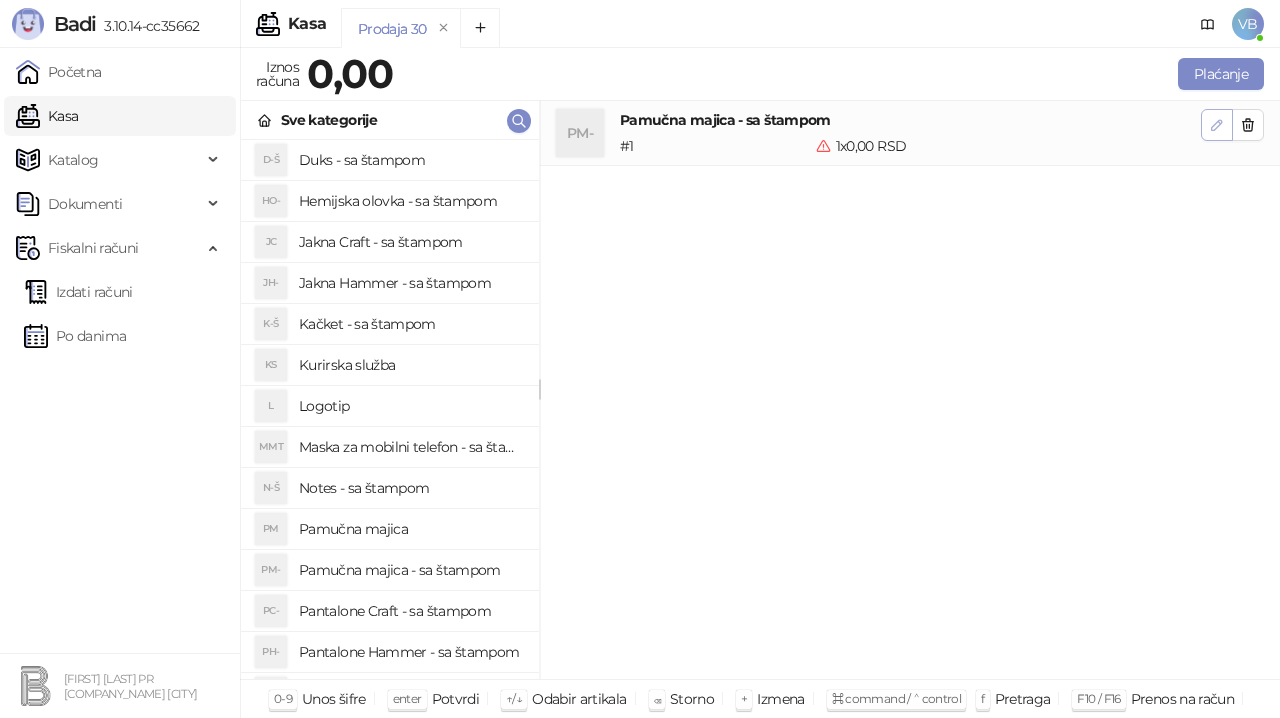 click 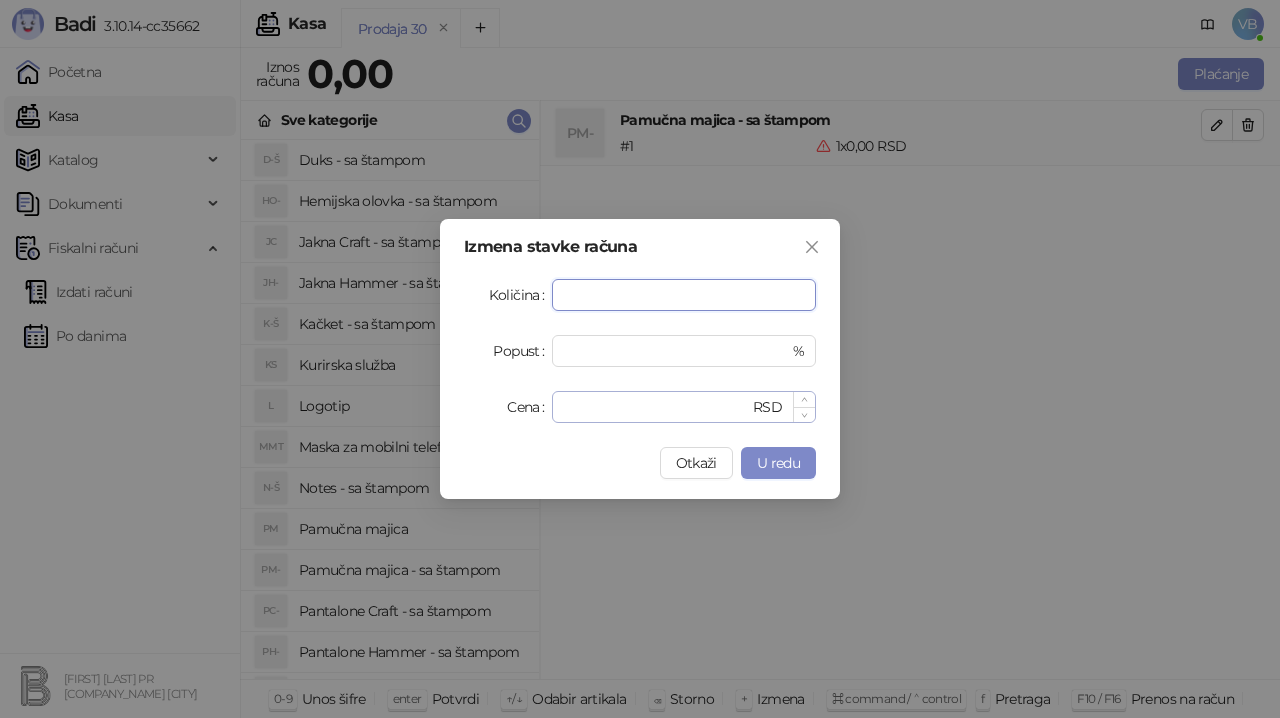 type on "*" 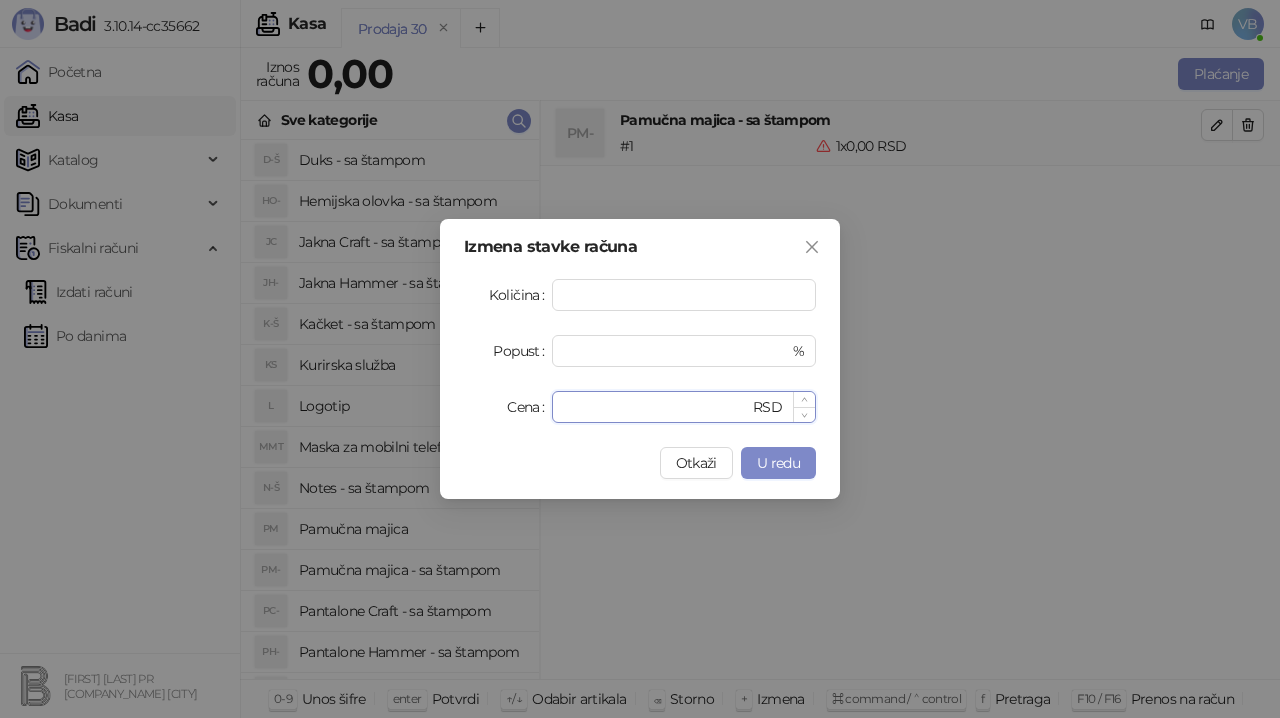 click on "*" at bounding box center (656, 407) 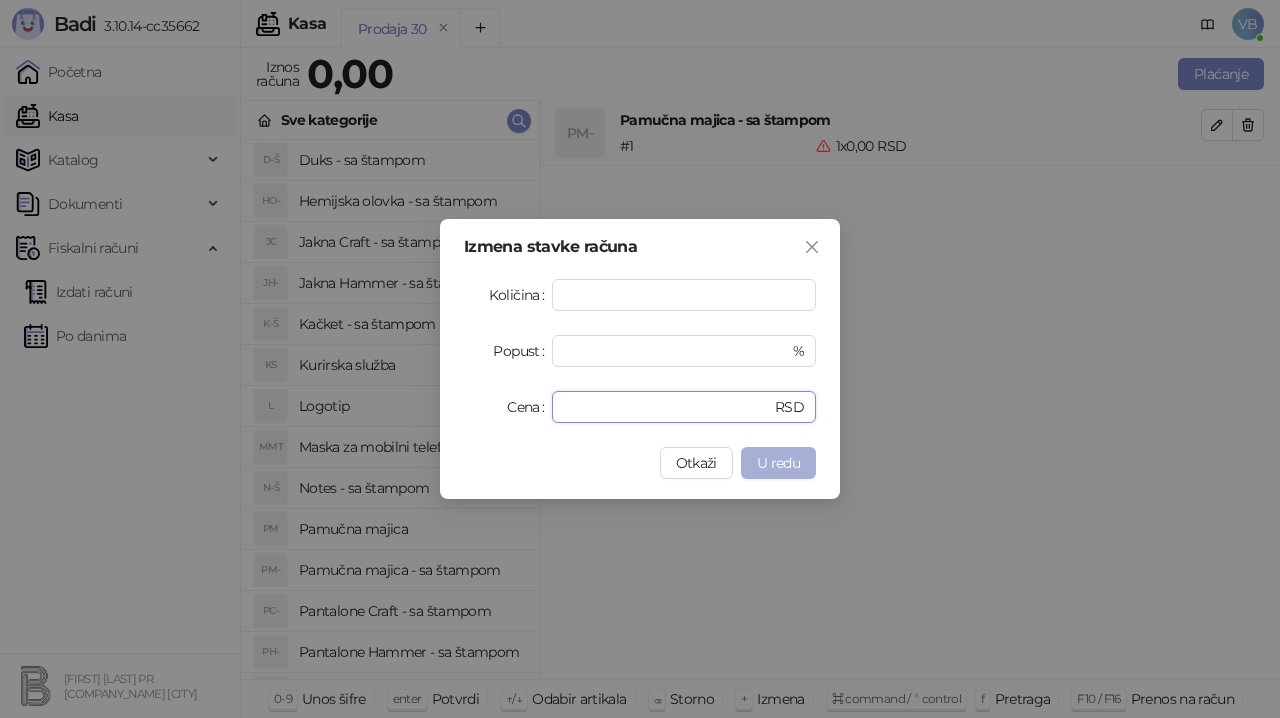 type on "***" 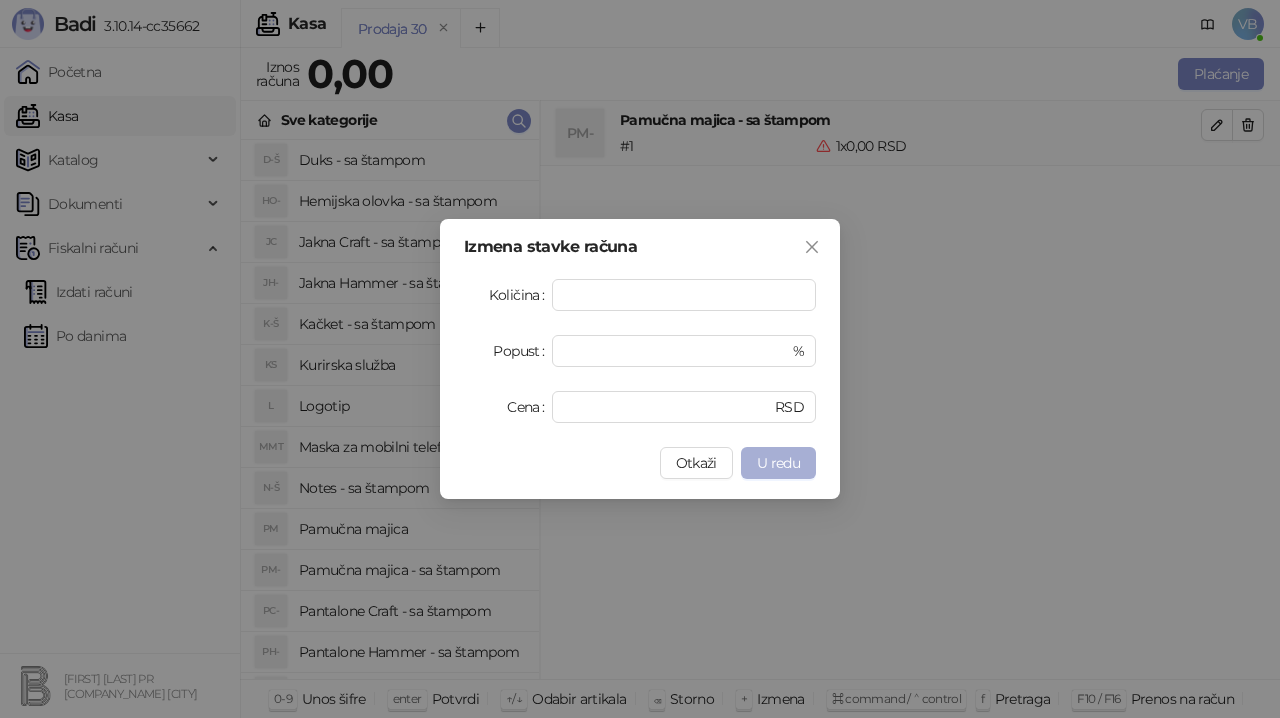 click on "U redu" at bounding box center (778, 463) 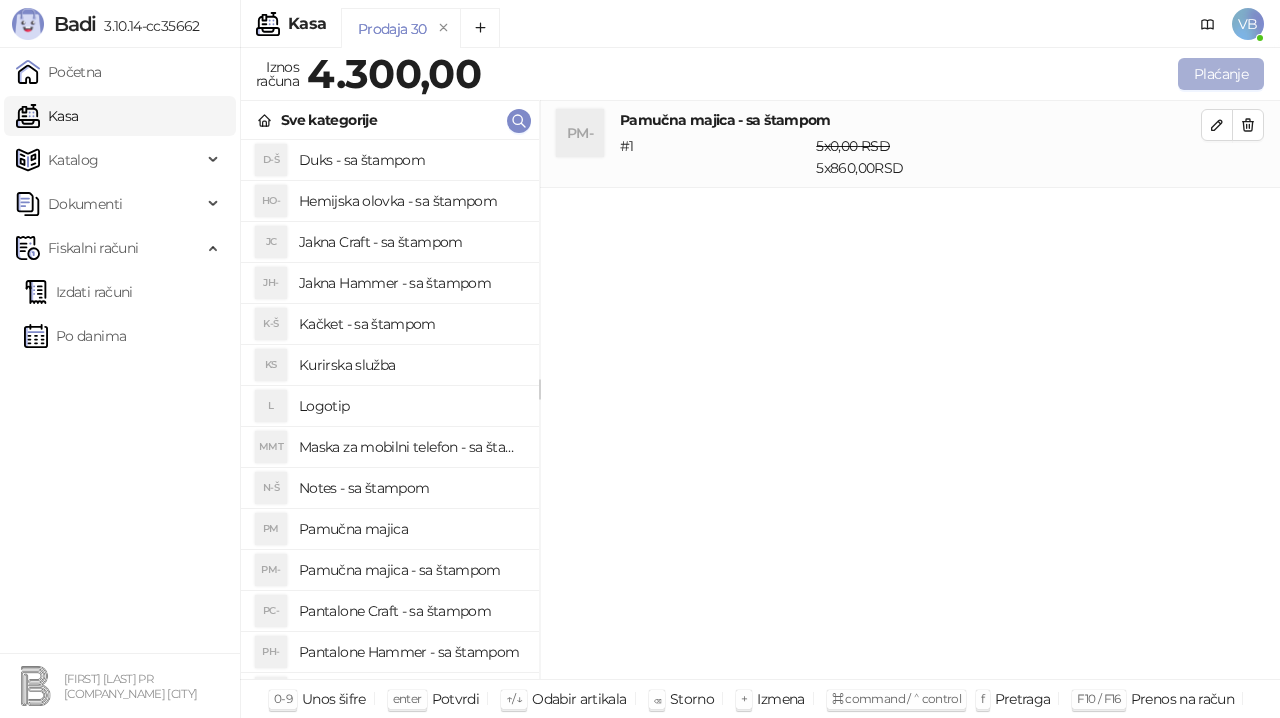 click on "Plaćanje" at bounding box center [1221, 74] 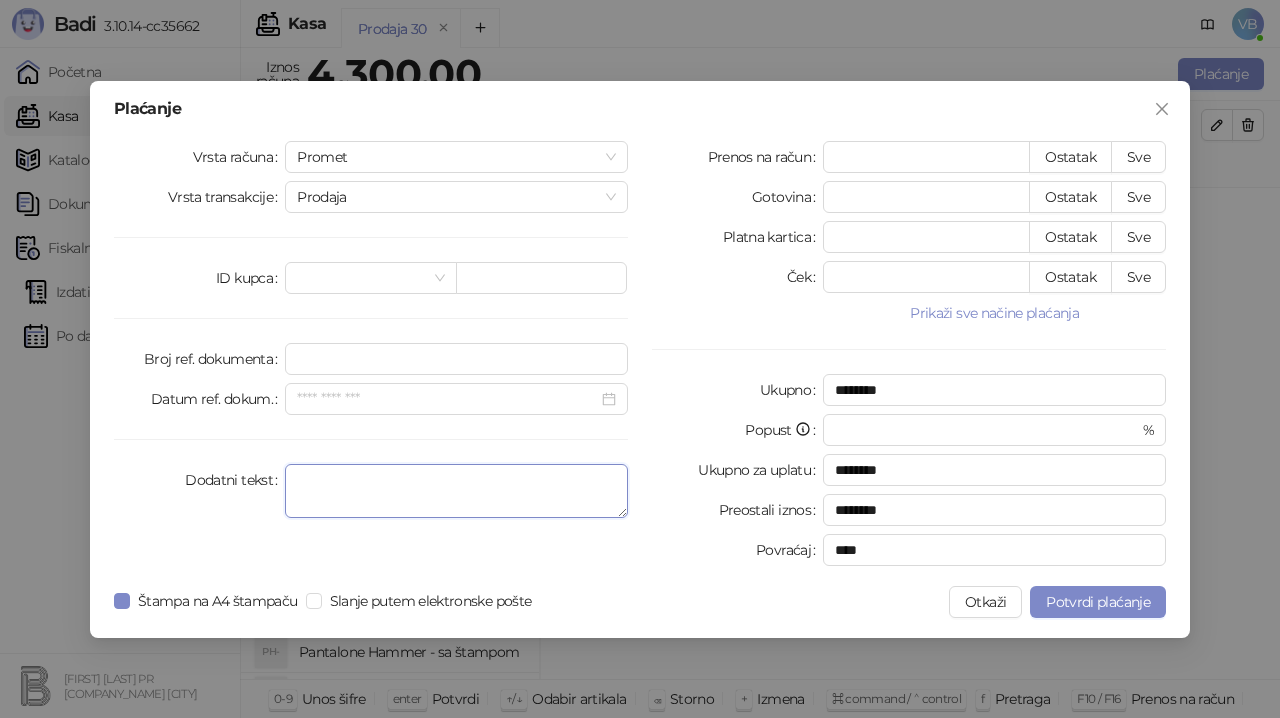 click on "Dodatni tekst" at bounding box center (456, 491) 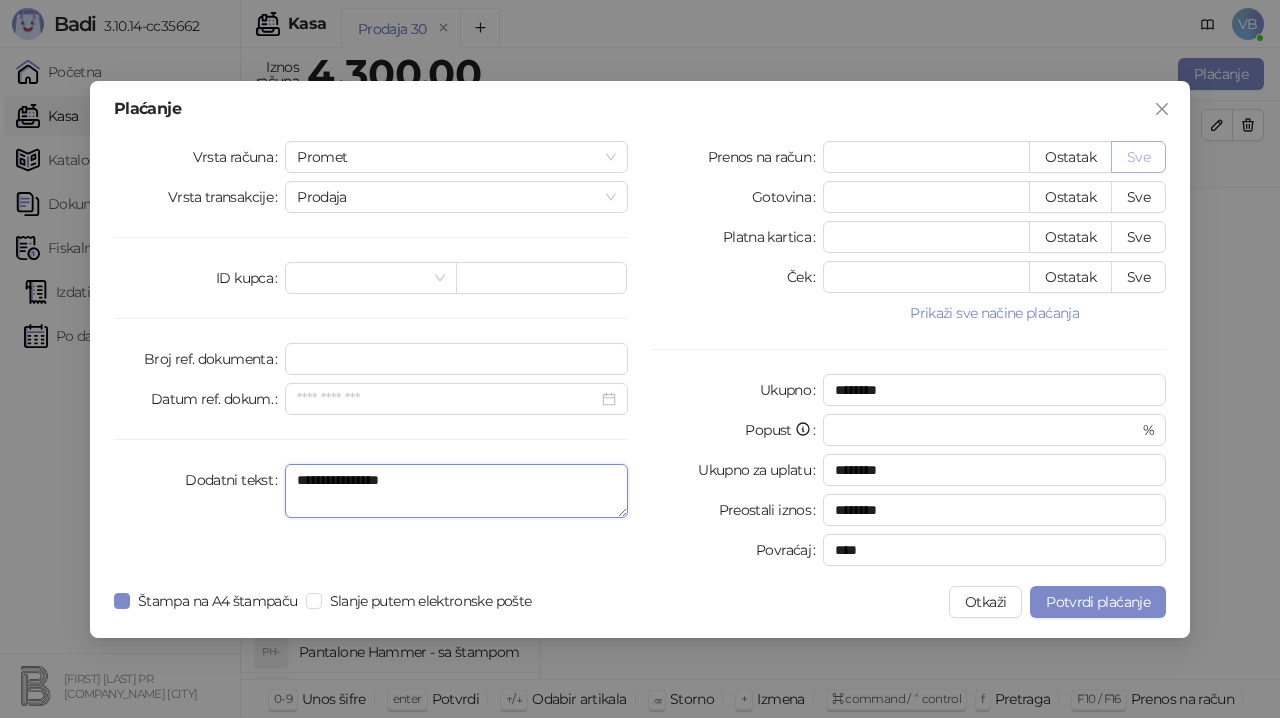 type on "**********" 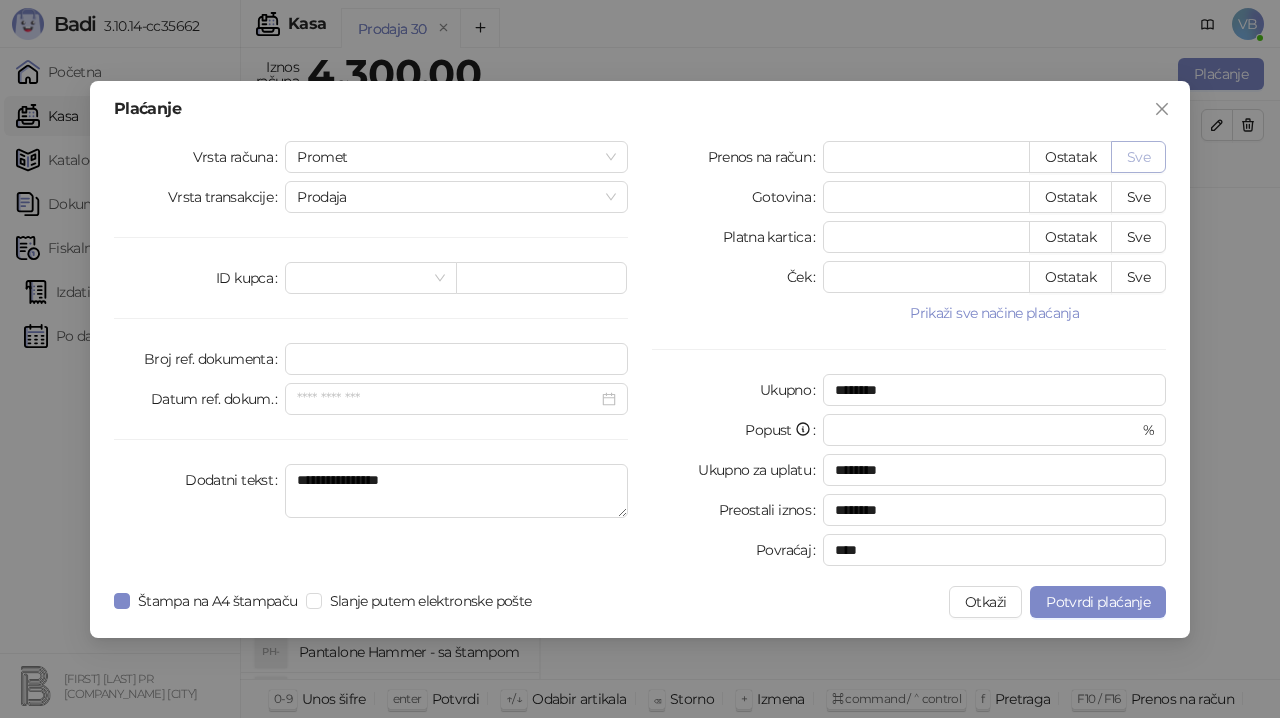 click on "Sve" at bounding box center (1138, 157) 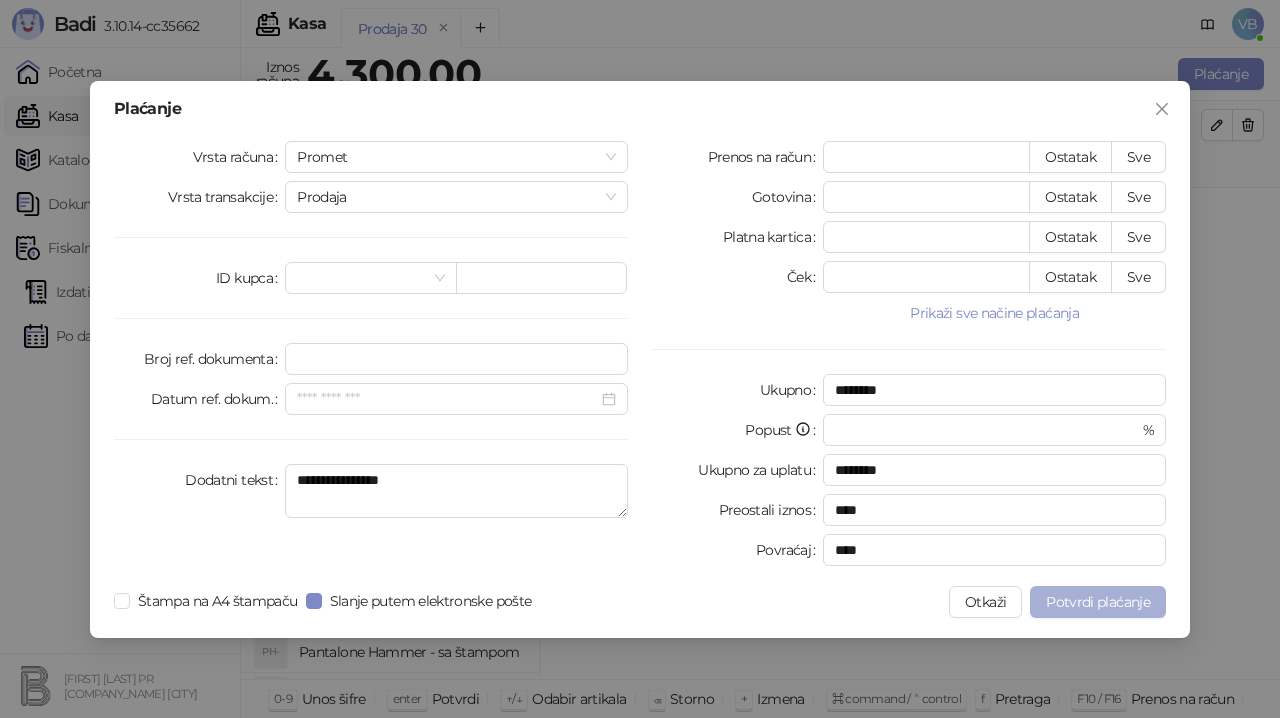 click on "Potvrdi plaćanje" at bounding box center [1098, 602] 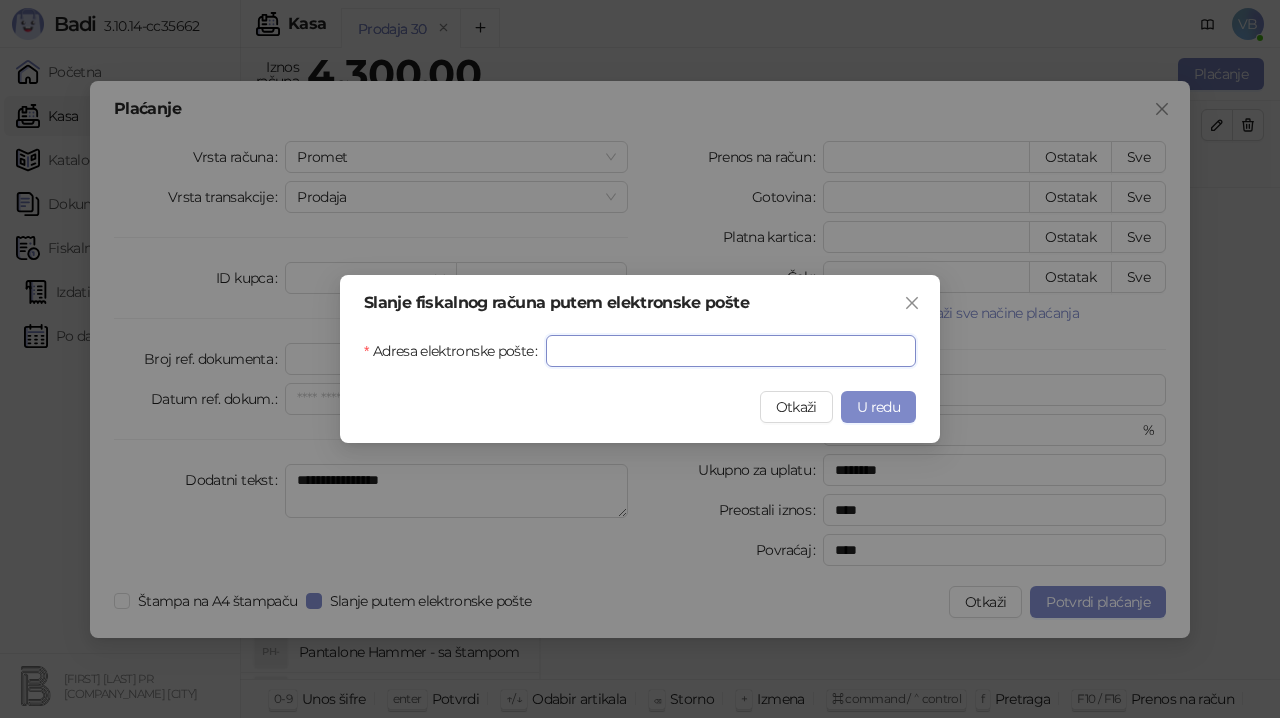 click on "Adresa elektronske pošte" at bounding box center (731, 351) 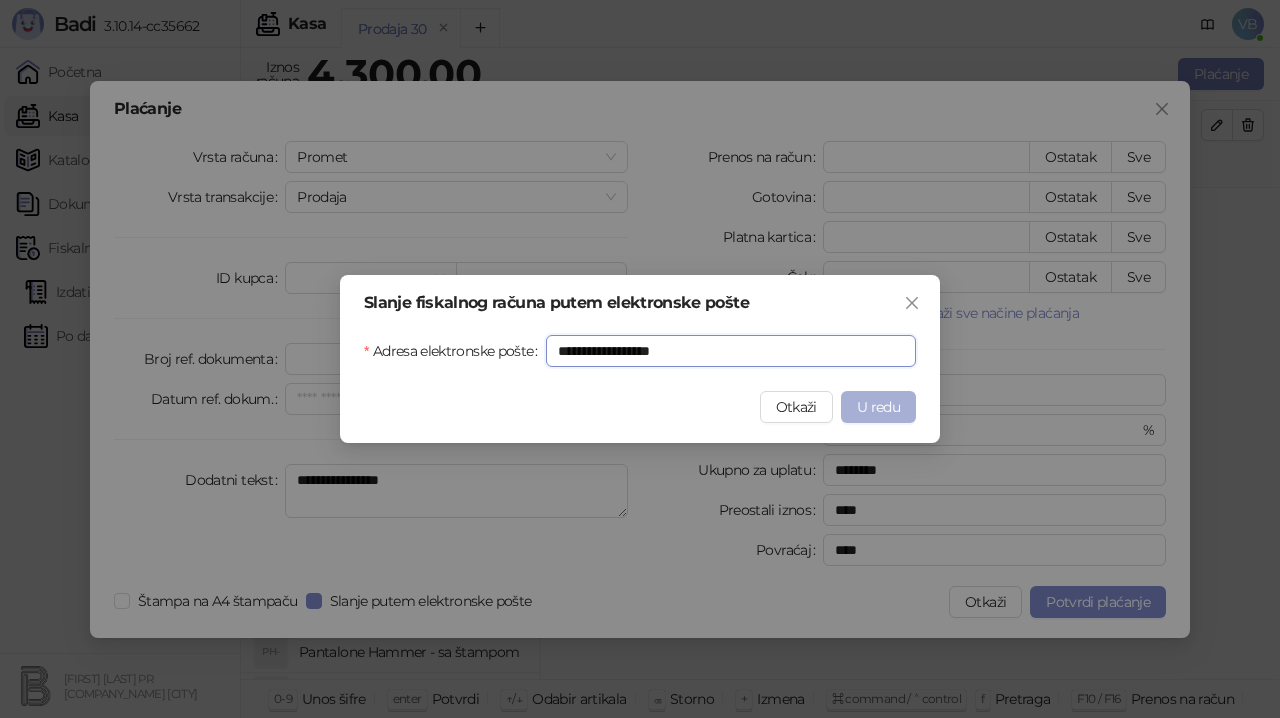 type on "**********" 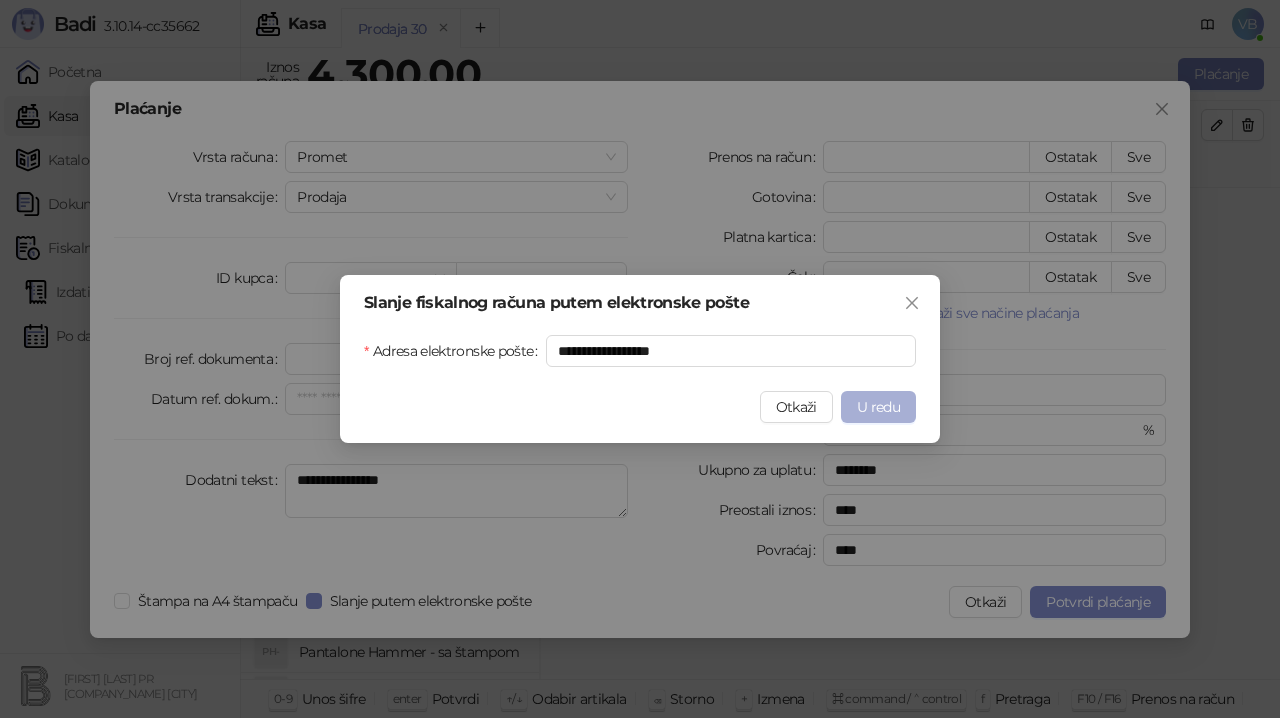 click on "U redu" at bounding box center [878, 407] 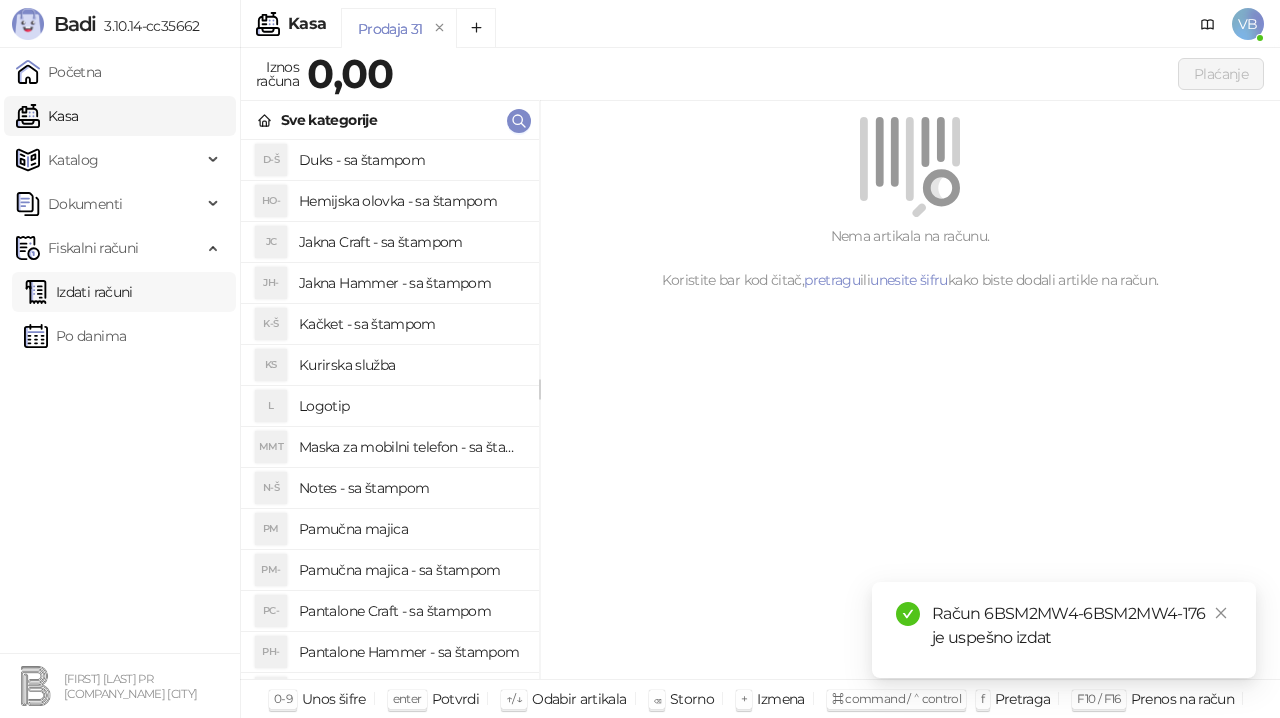 click on "Izdati računi" at bounding box center [78, 292] 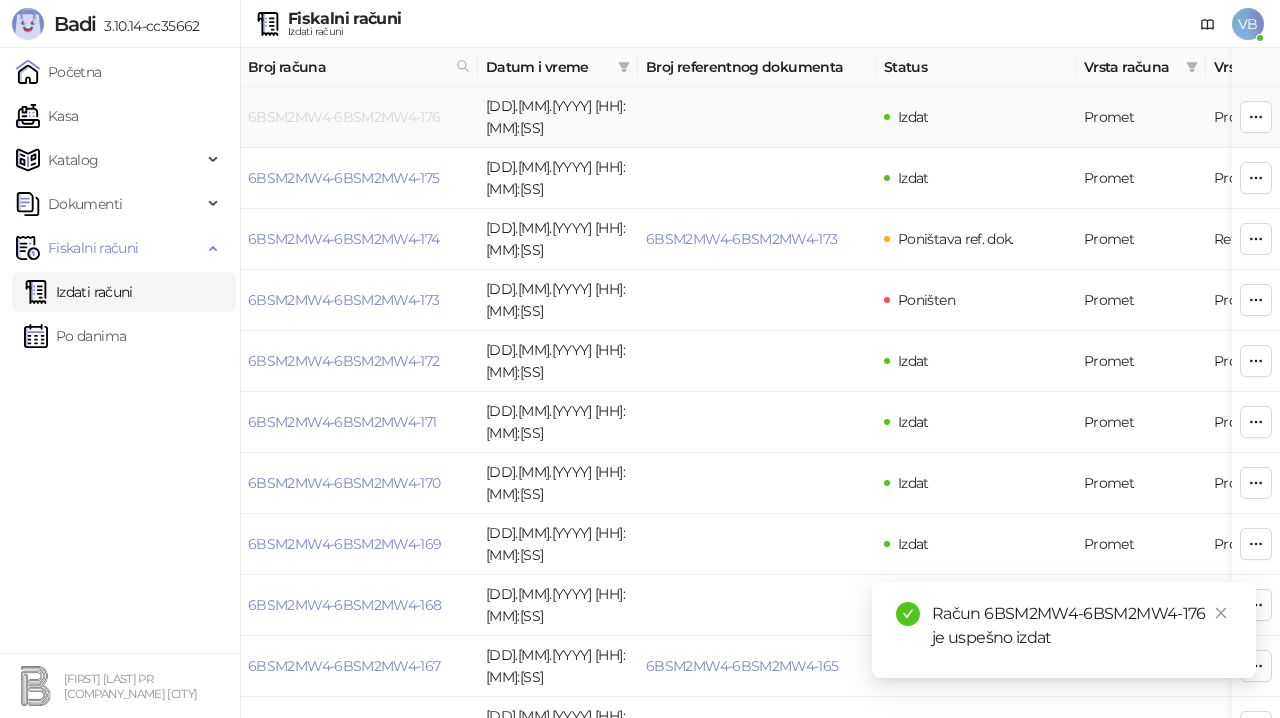 click on "6BSM2MW4-6BSM2MW4-176" at bounding box center [344, 117] 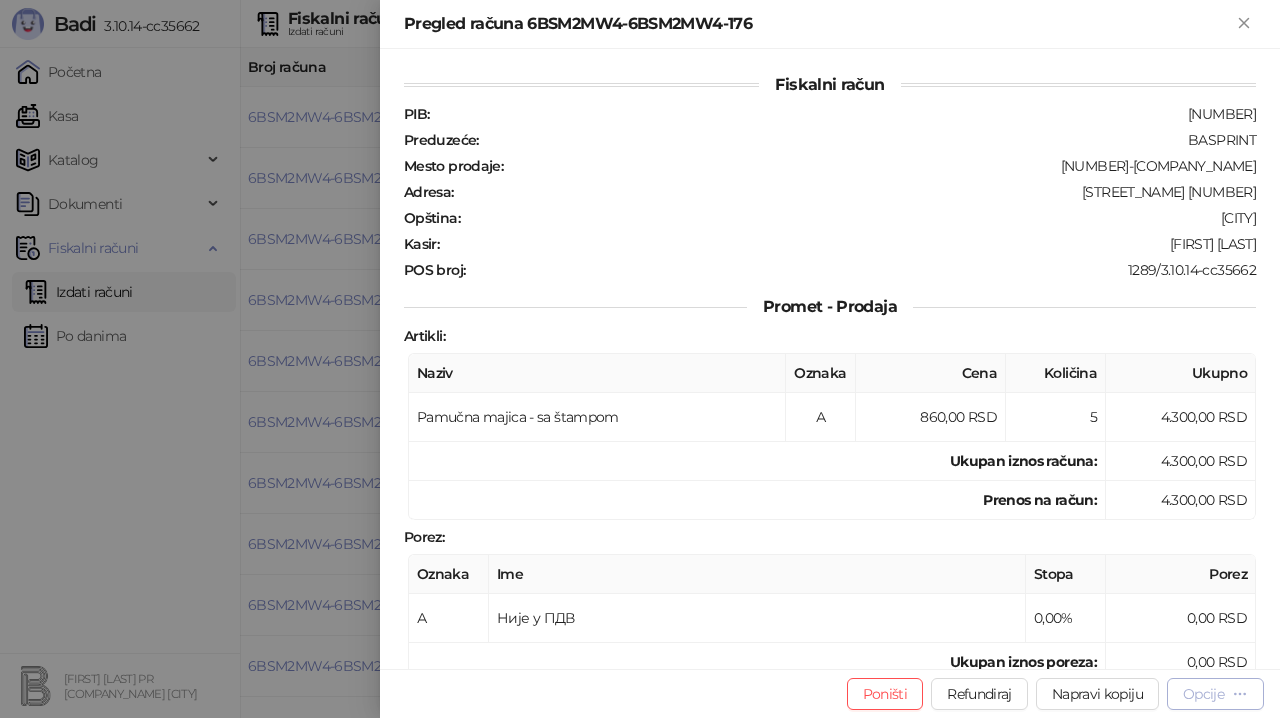click on "Opcije" at bounding box center (1203, 694) 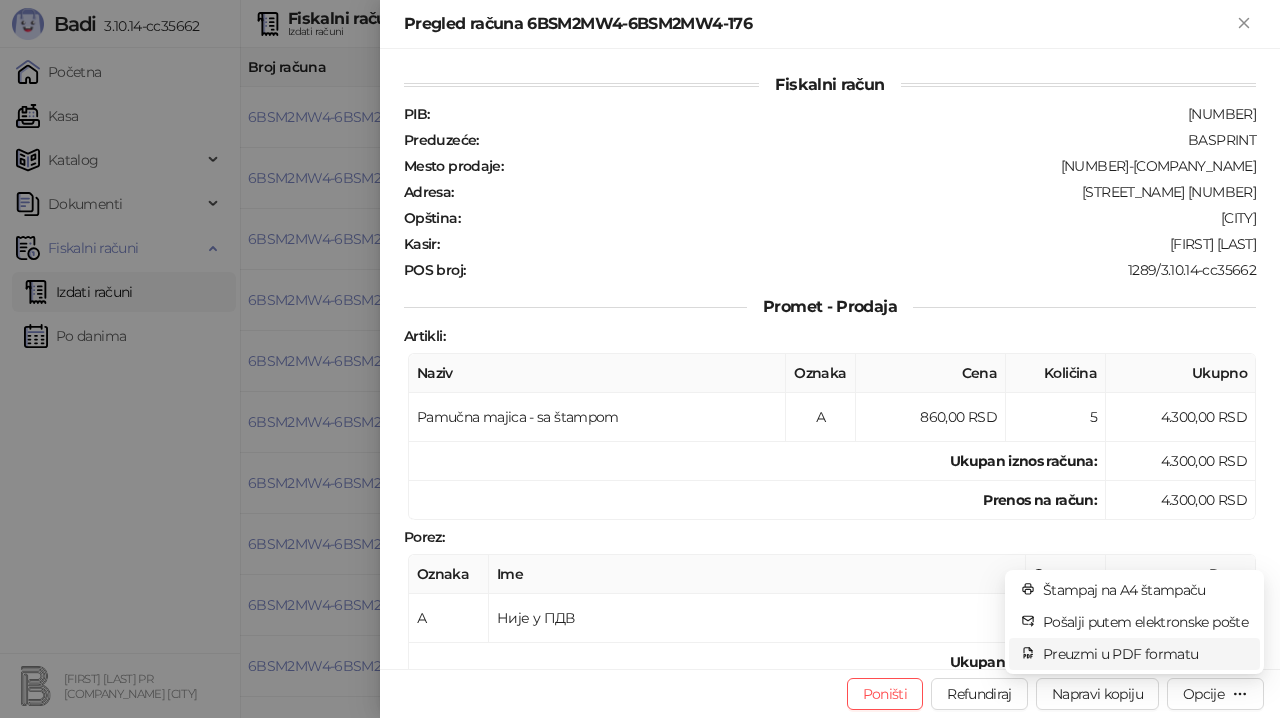 click on "Preuzmi u PDF formatu" at bounding box center (1145, 654) 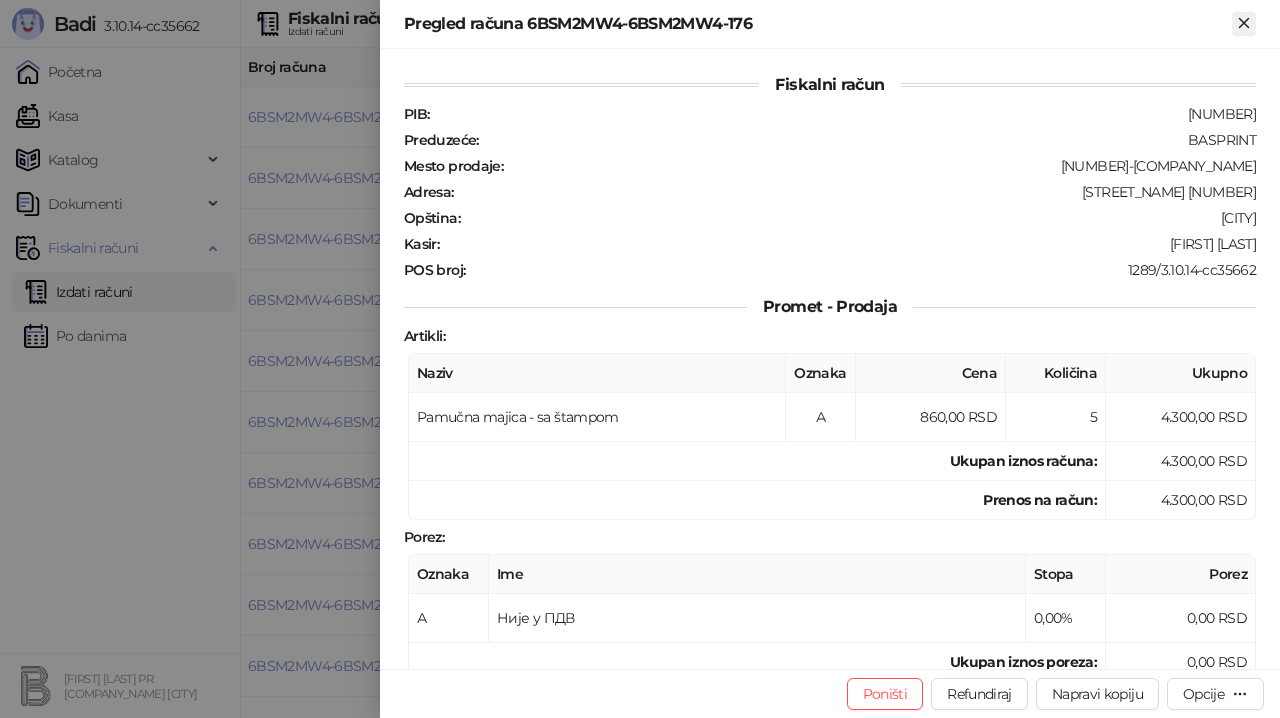 click 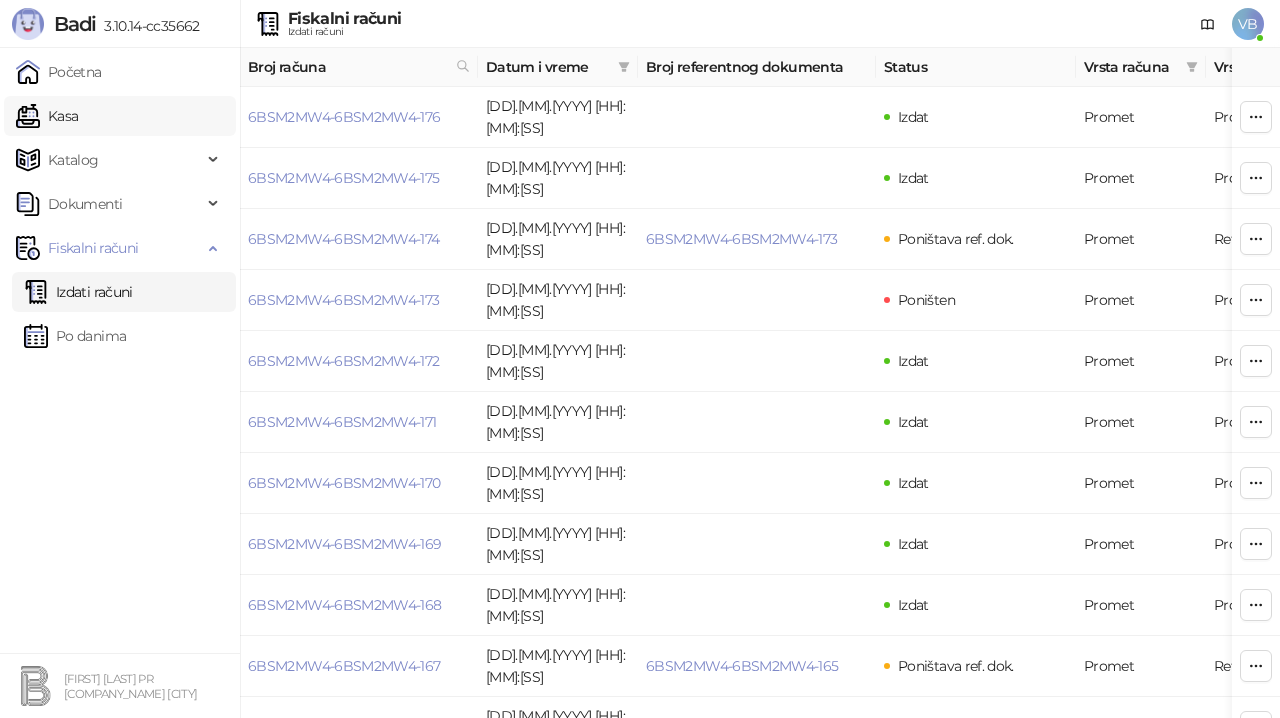 click on "Kasa" at bounding box center [47, 116] 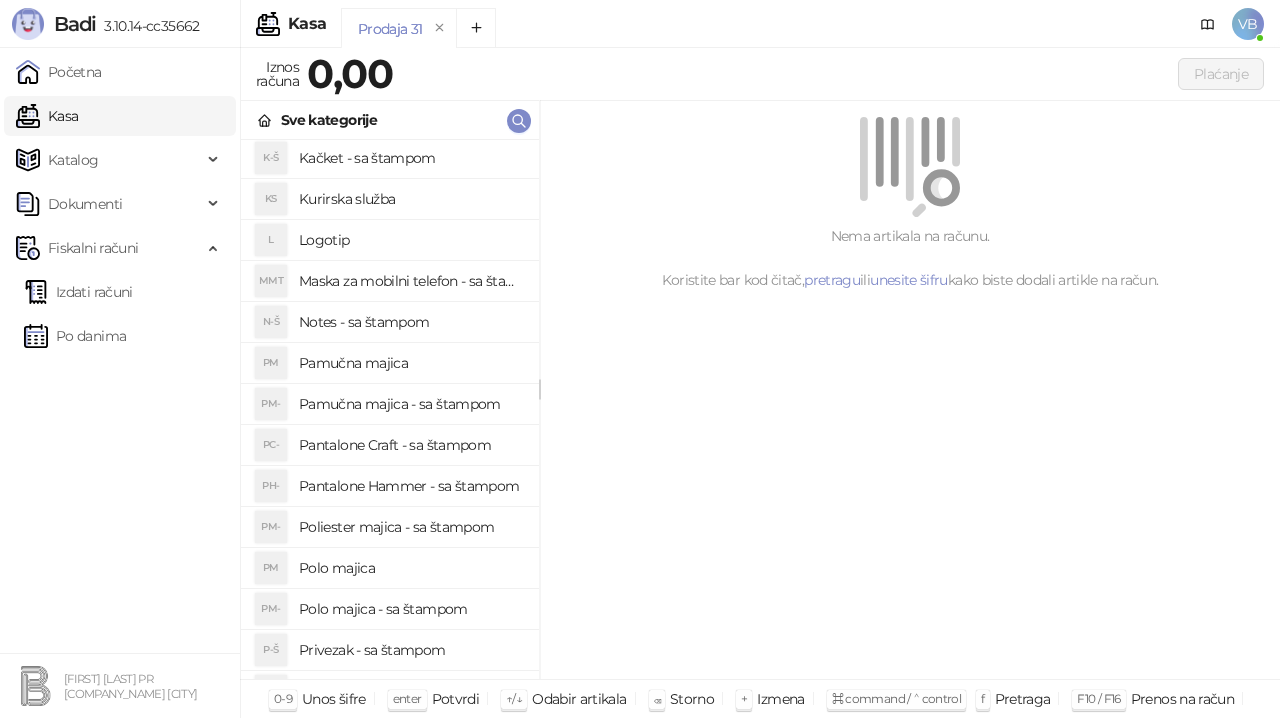 scroll, scrollTop: 167, scrollLeft: 0, axis: vertical 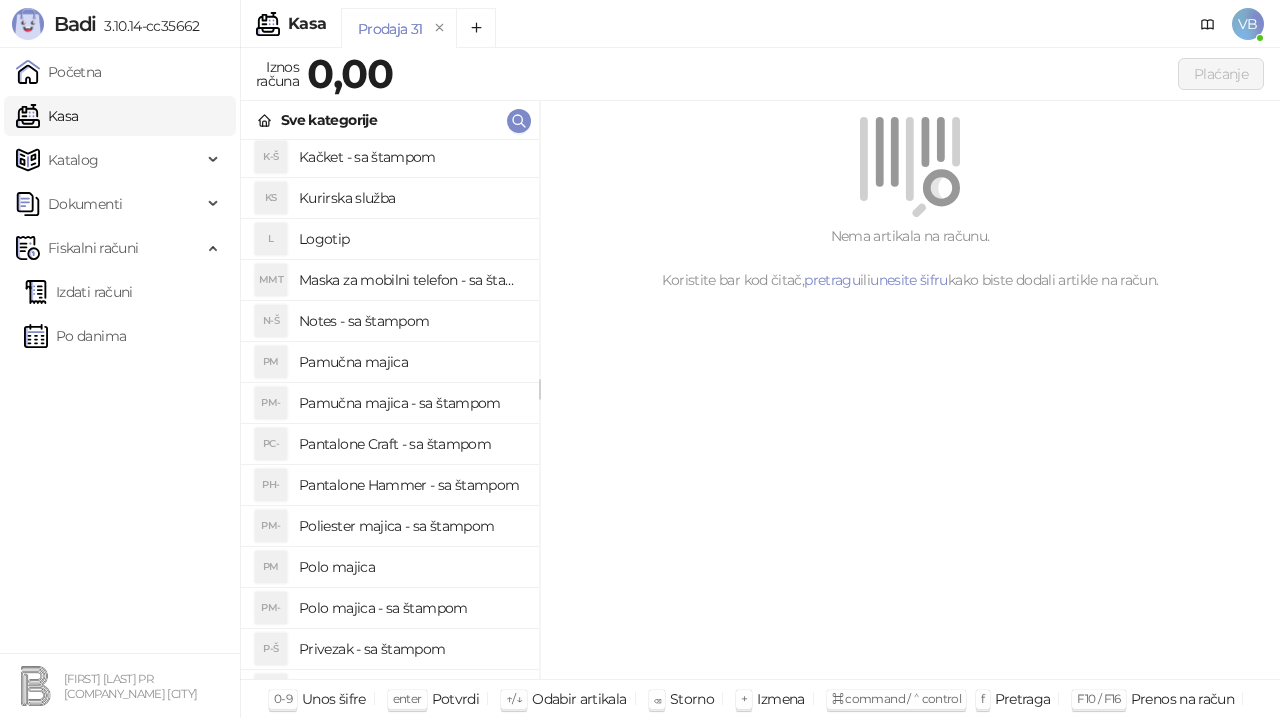 click on "Polo majica - sa štampom" at bounding box center [411, 608] 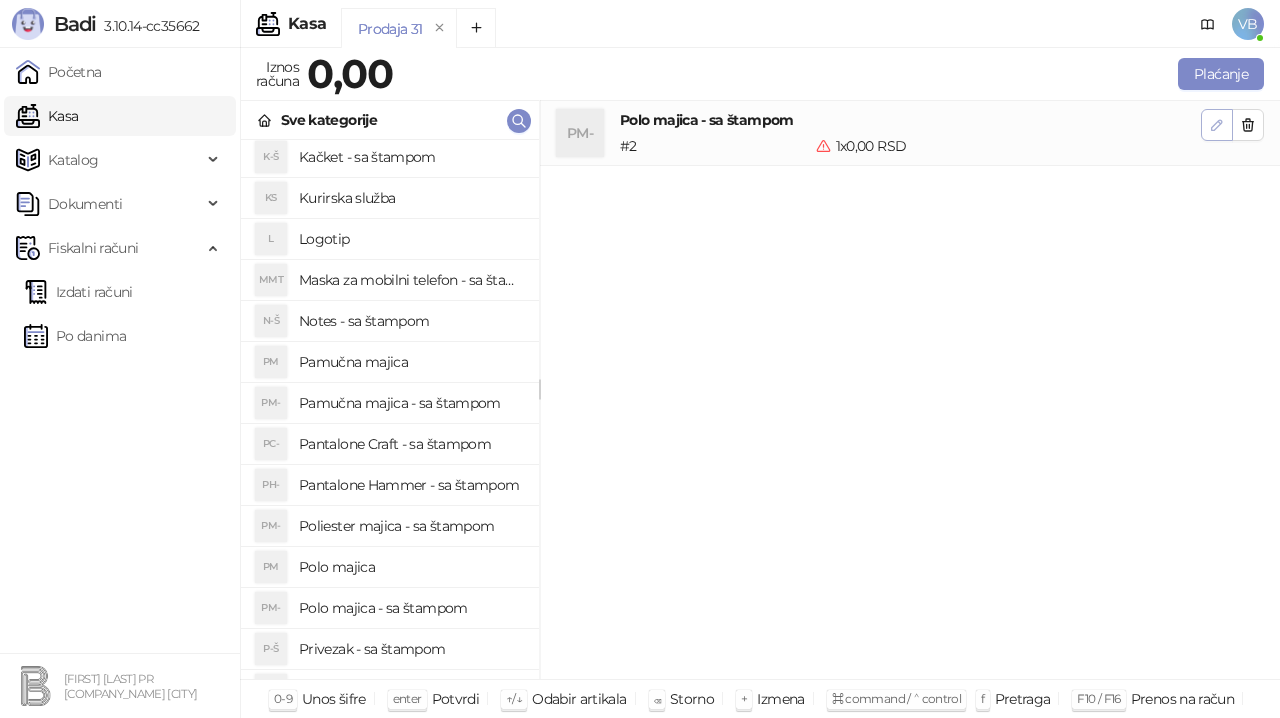 click 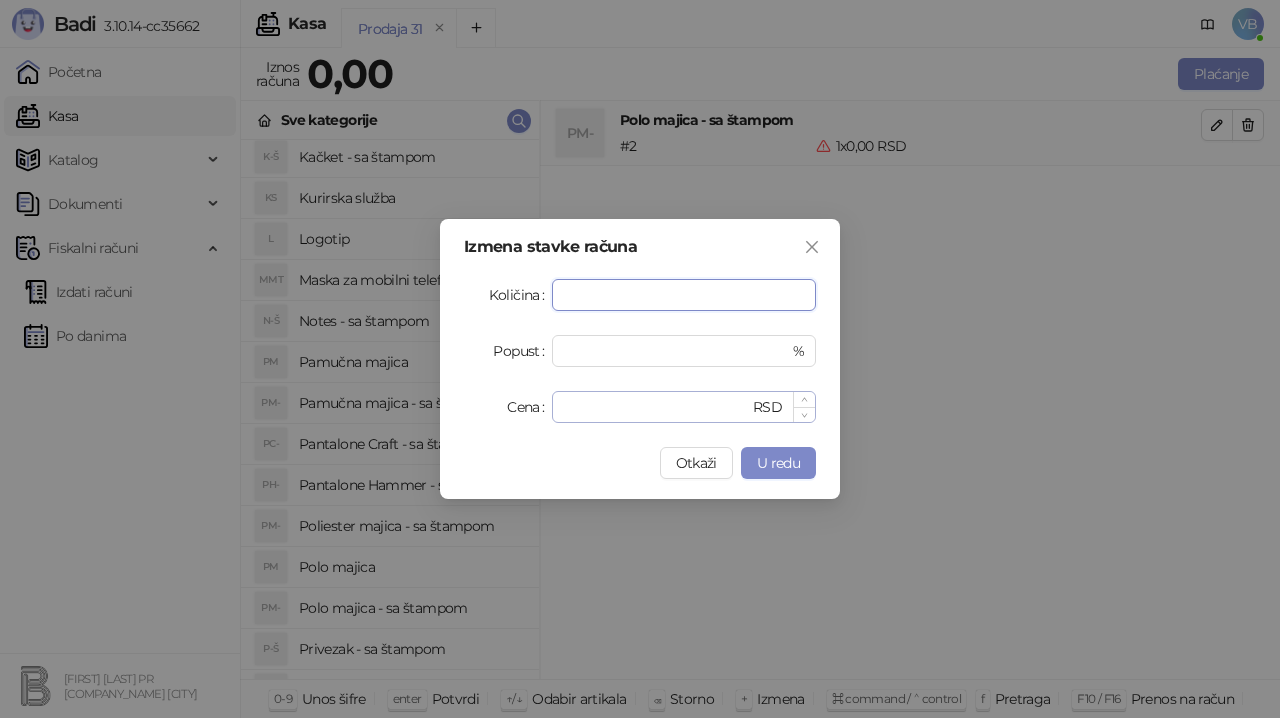 type on "*" 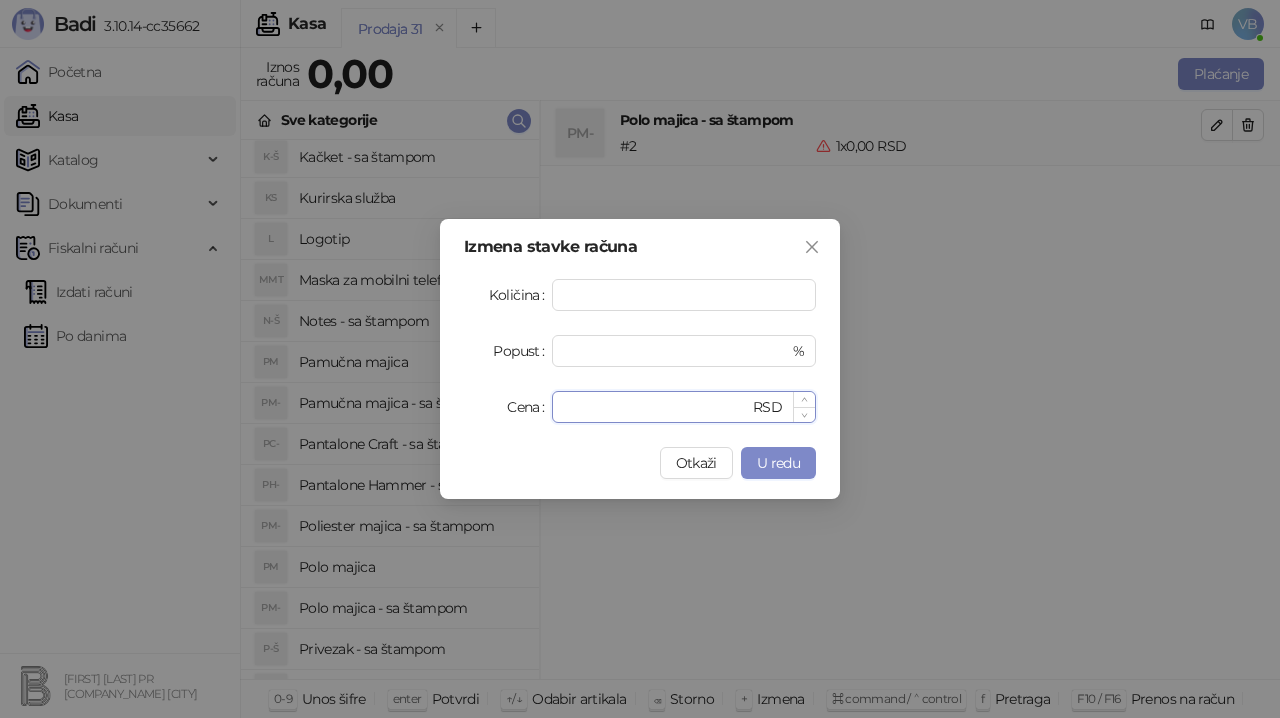 click on "*" at bounding box center [656, 407] 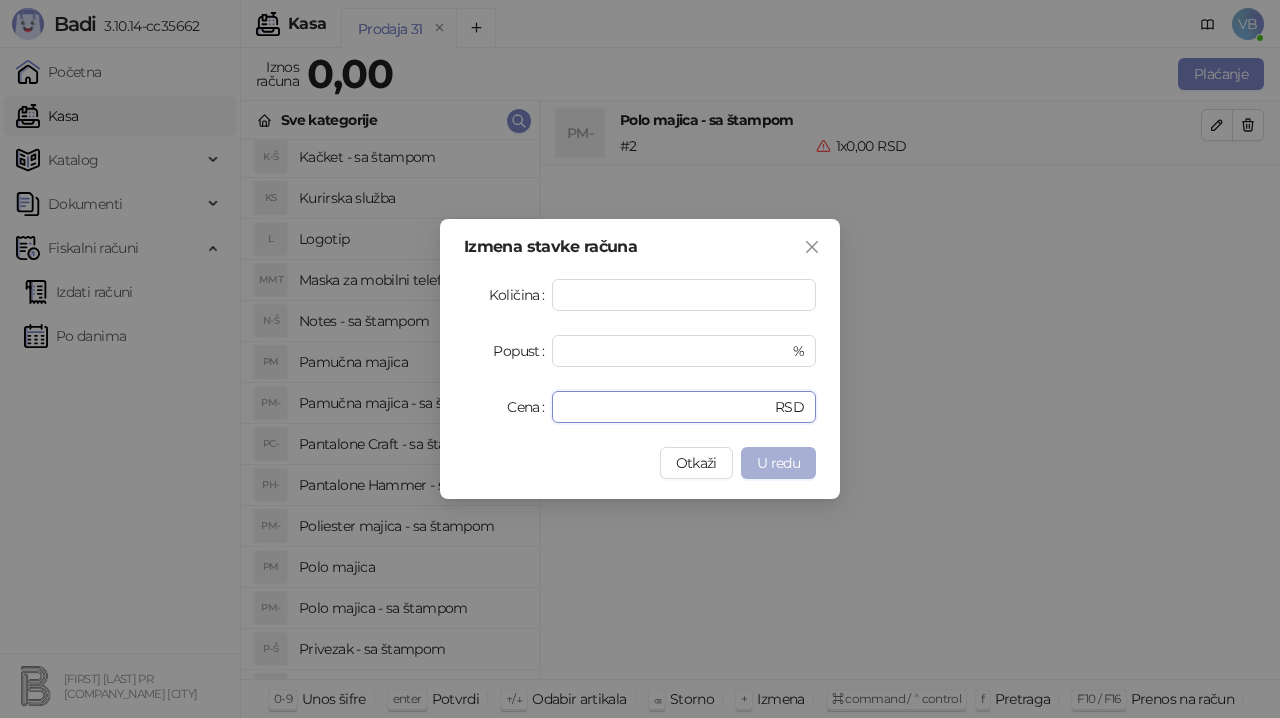 type on "***" 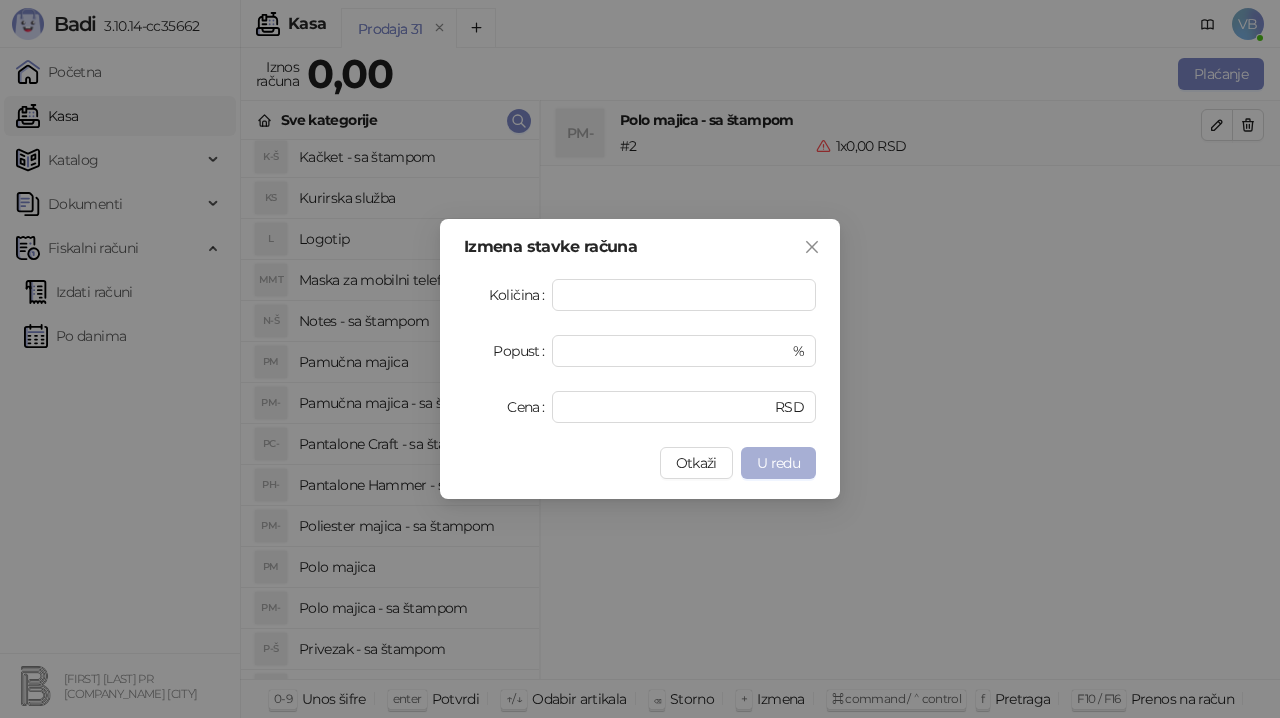 click on "U redu" at bounding box center (778, 463) 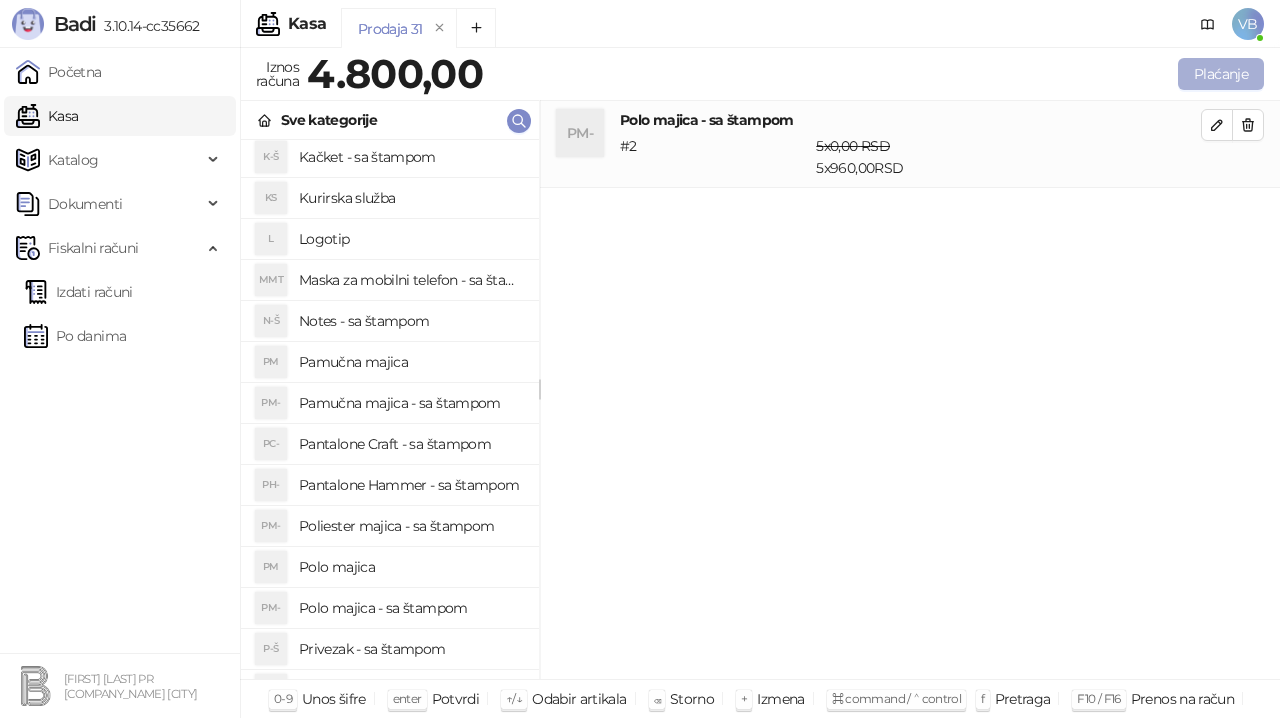 click on "Plaćanje" at bounding box center (1221, 74) 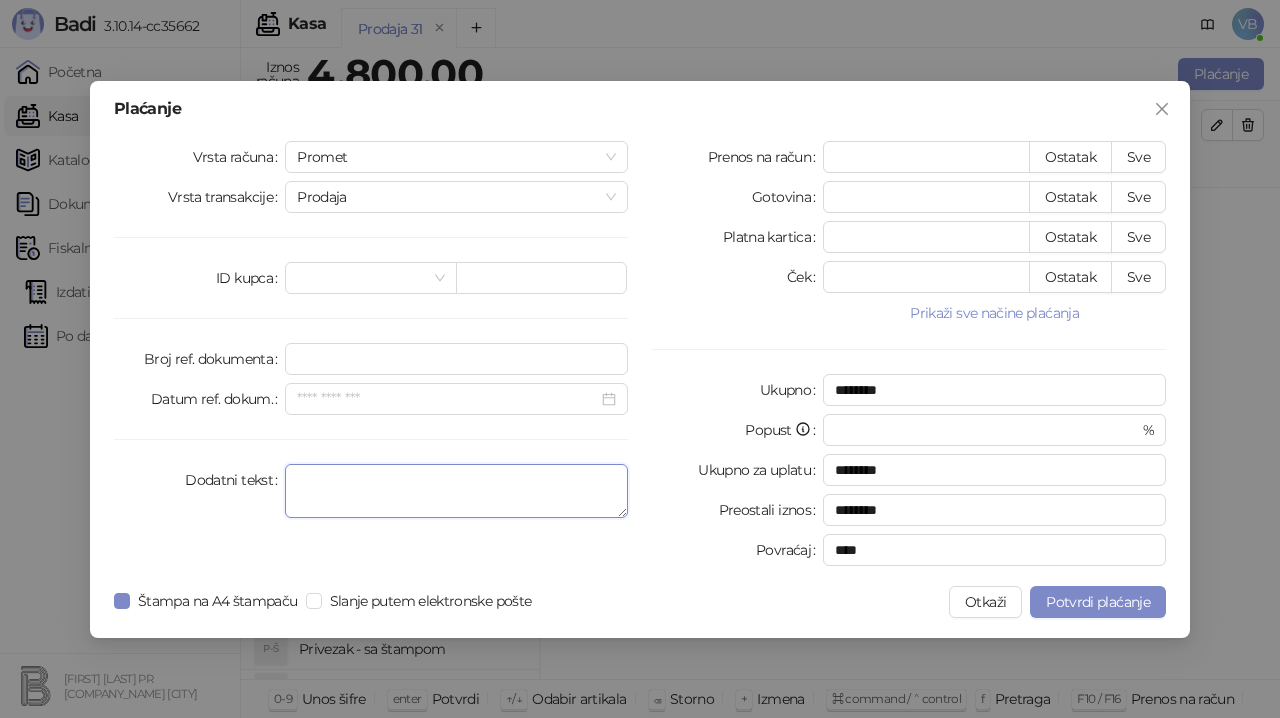 click on "Dodatni tekst" at bounding box center (456, 491) 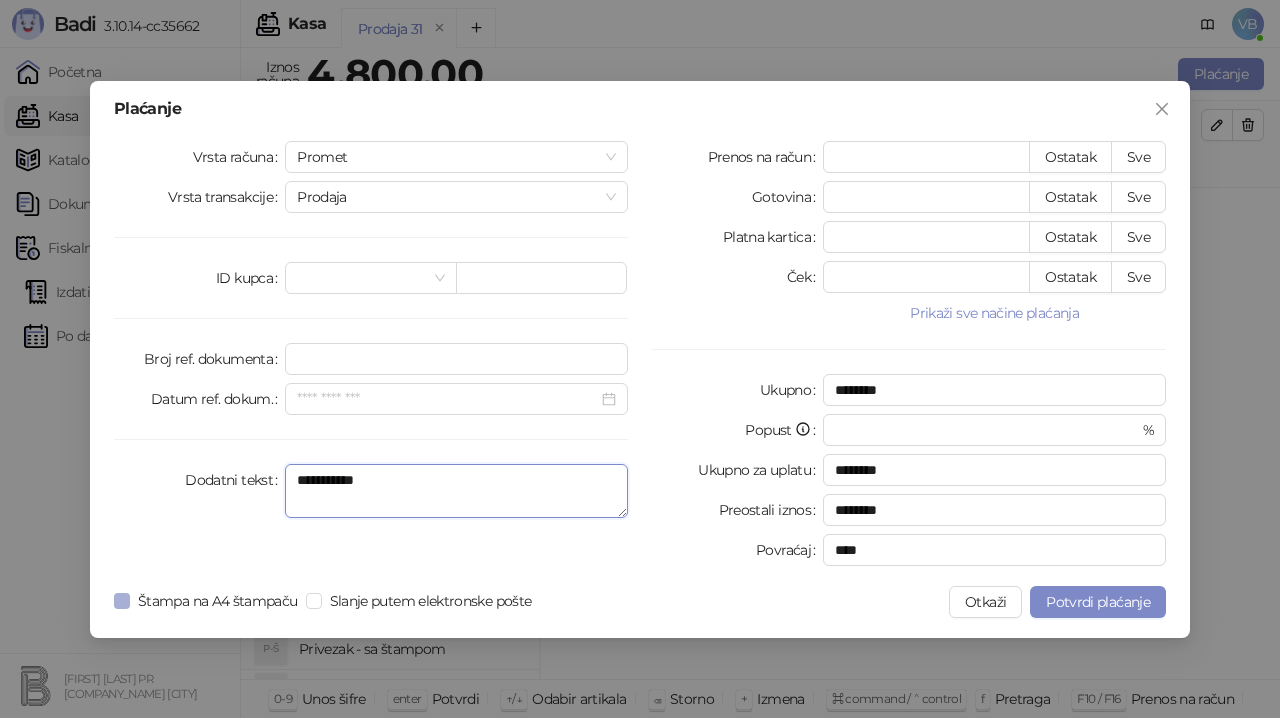 type on "**********" 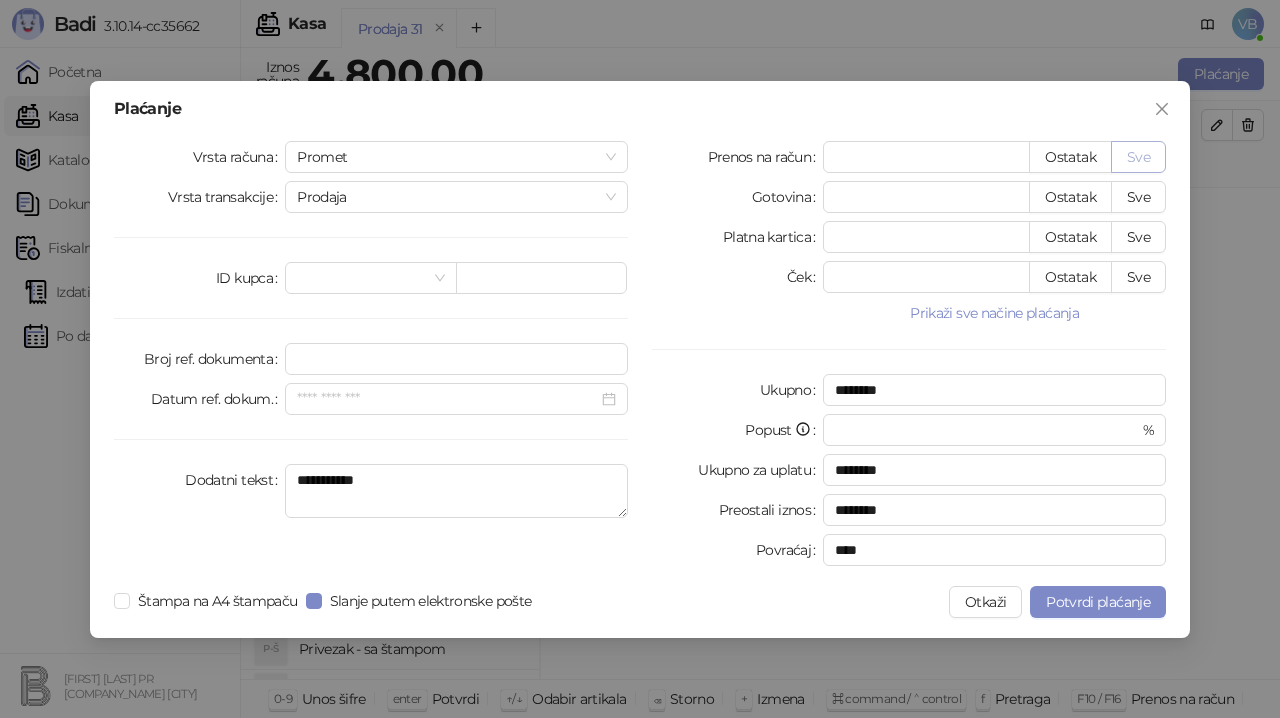 click on "Sve" at bounding box center (1138, 157) 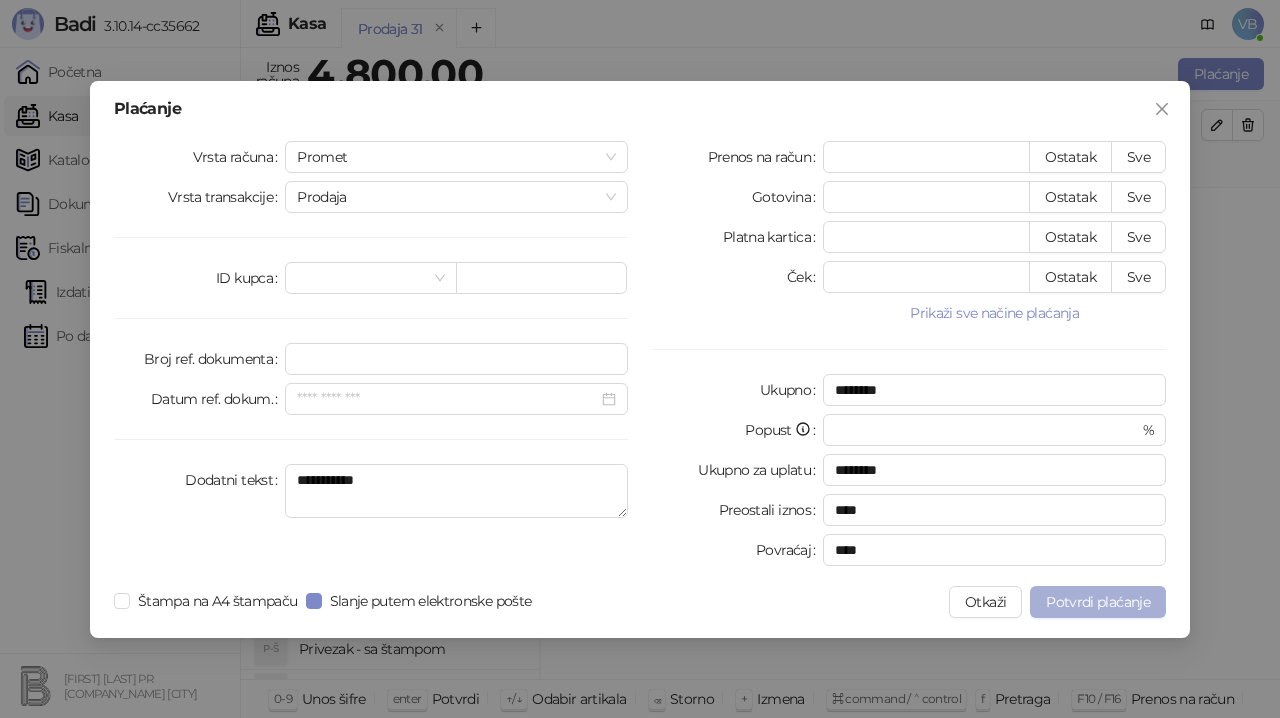 click on "Potvrdi plaćanje" at bounding box center (1098, 602) 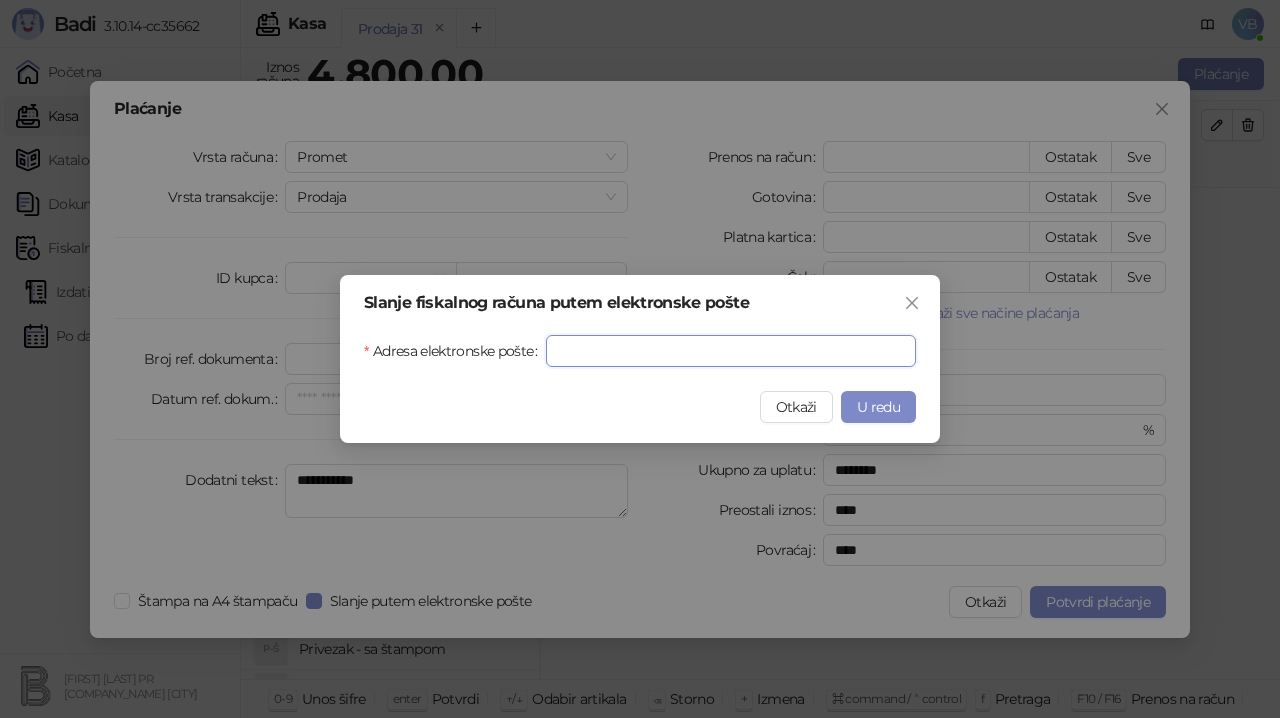 click on "Adresa elektronske pošte" at bounding box center (731, 351) 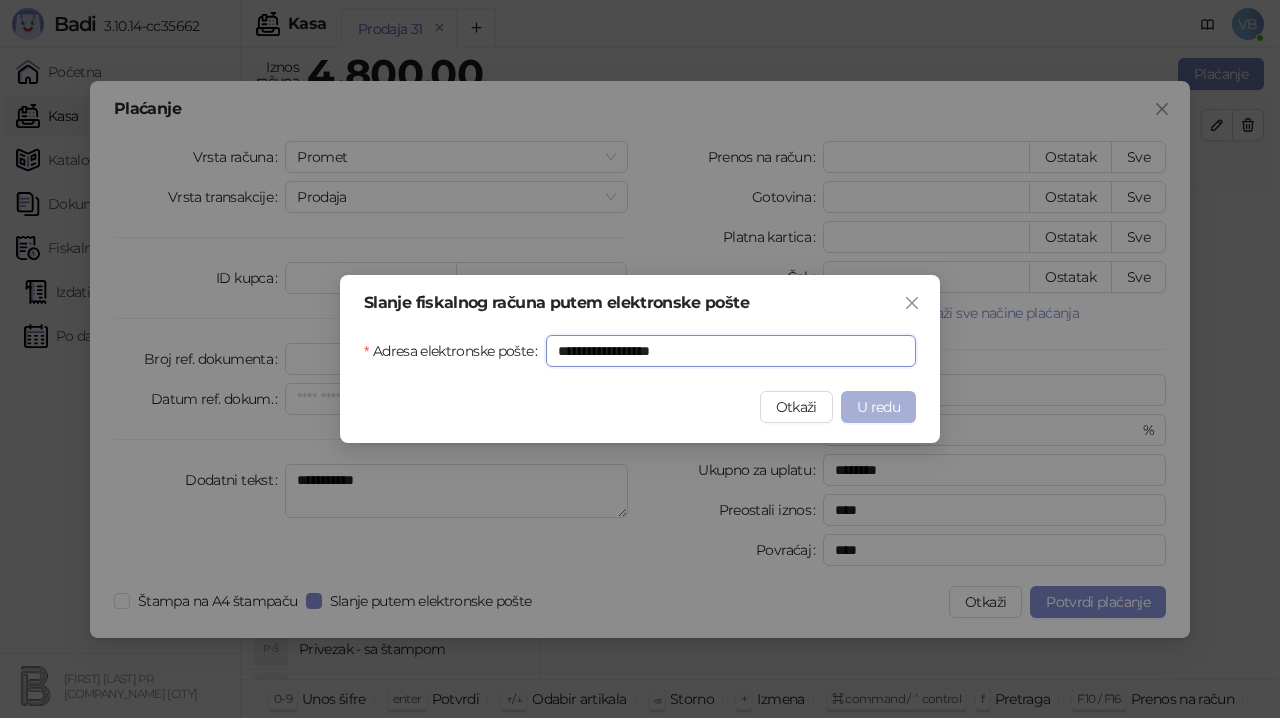 type on "**********" 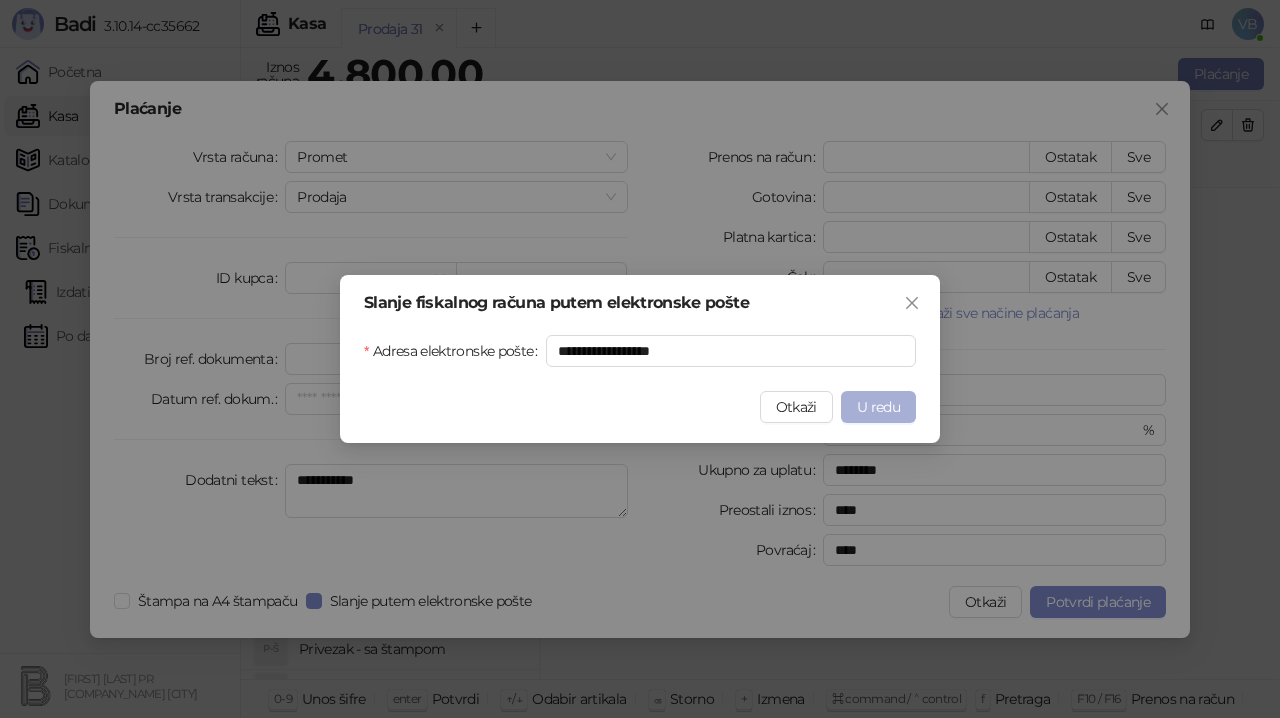 click on "U redu" at bounding box center (878, 407) 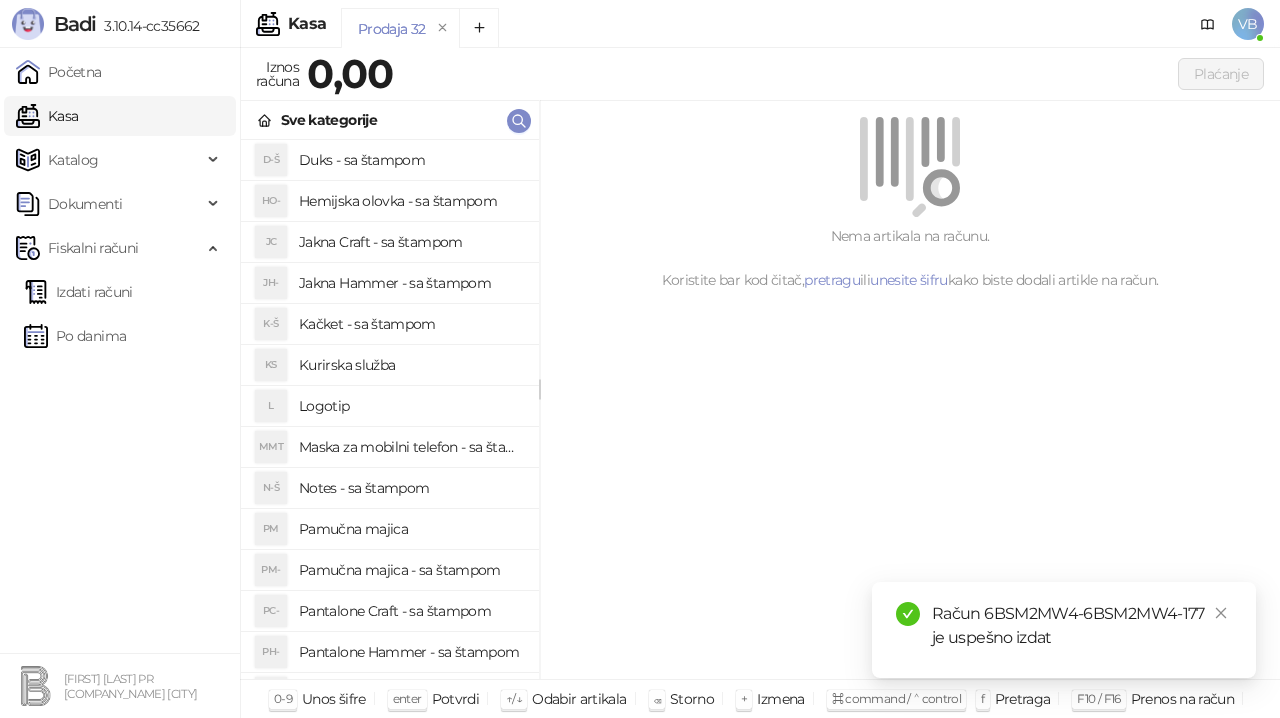 click on "Račun 6BSM2MW4-6BSM2MW4-177 je uspešno izdat" at bounding box center [1082, 626] 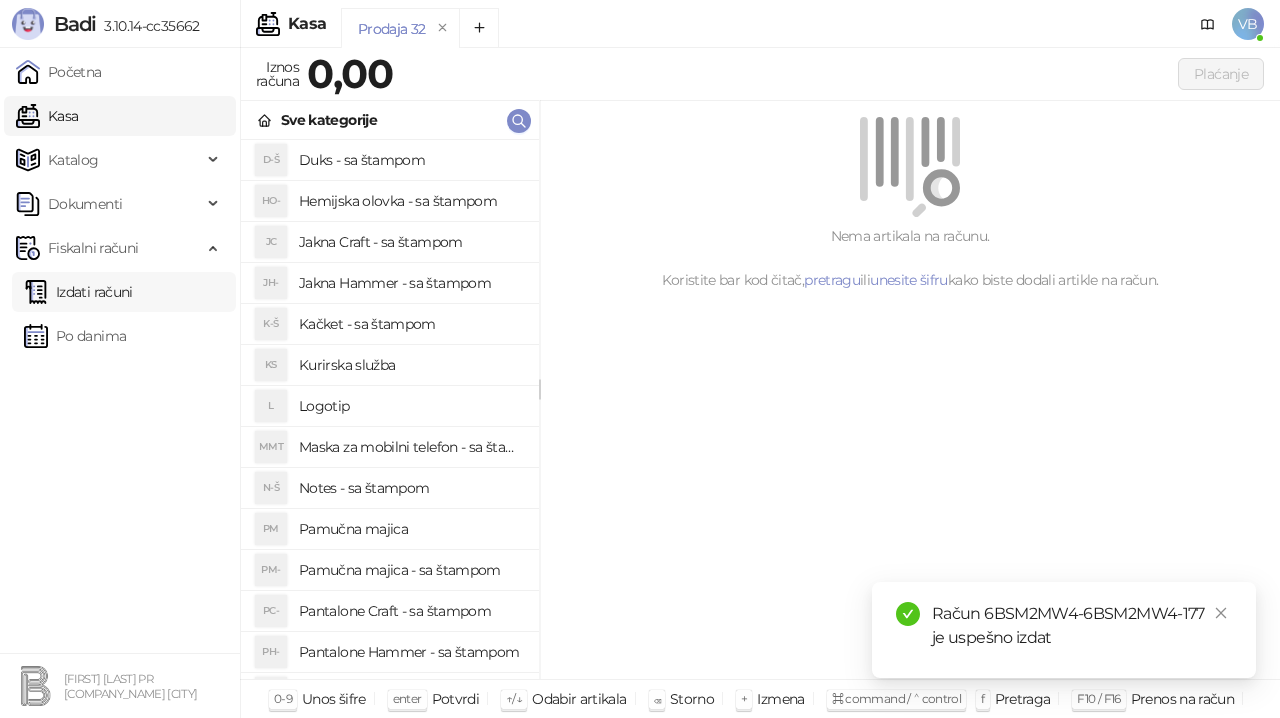 click on "Izdati računi" at bounding box center [78, 292] 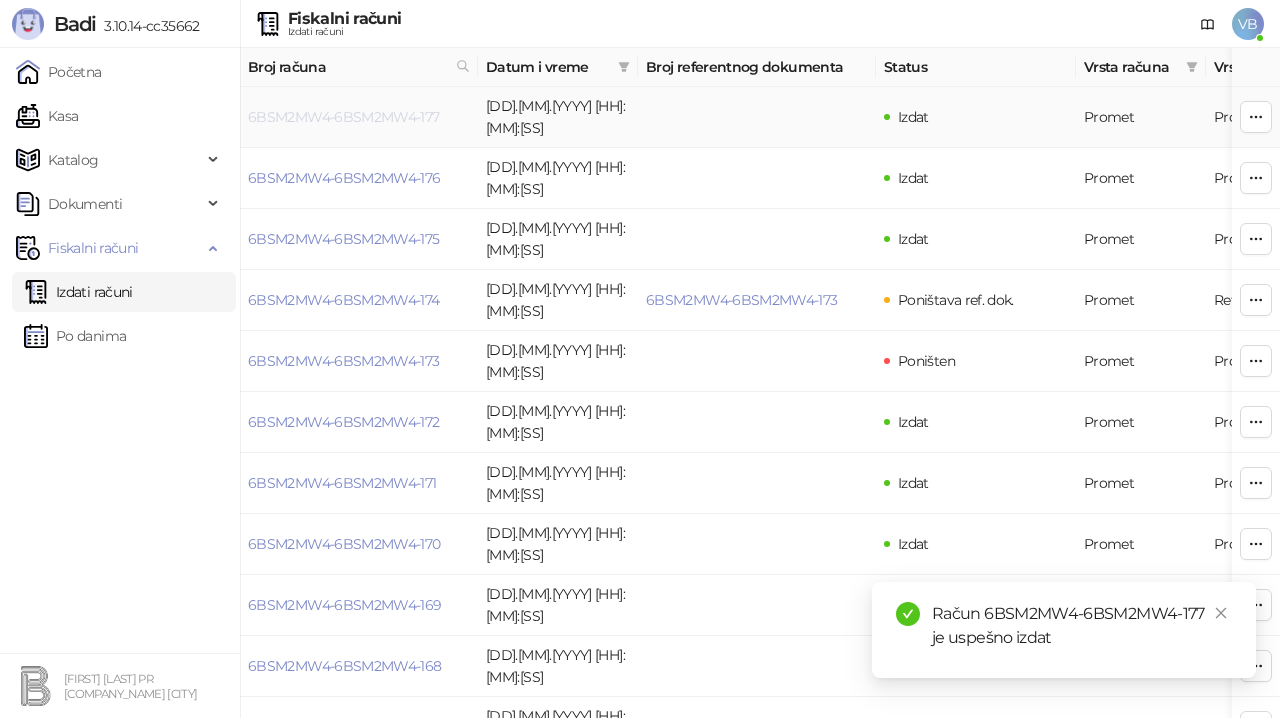 click on "6BSM2MW4-6BSM2MW4-177" at bounding box center (344, 117) 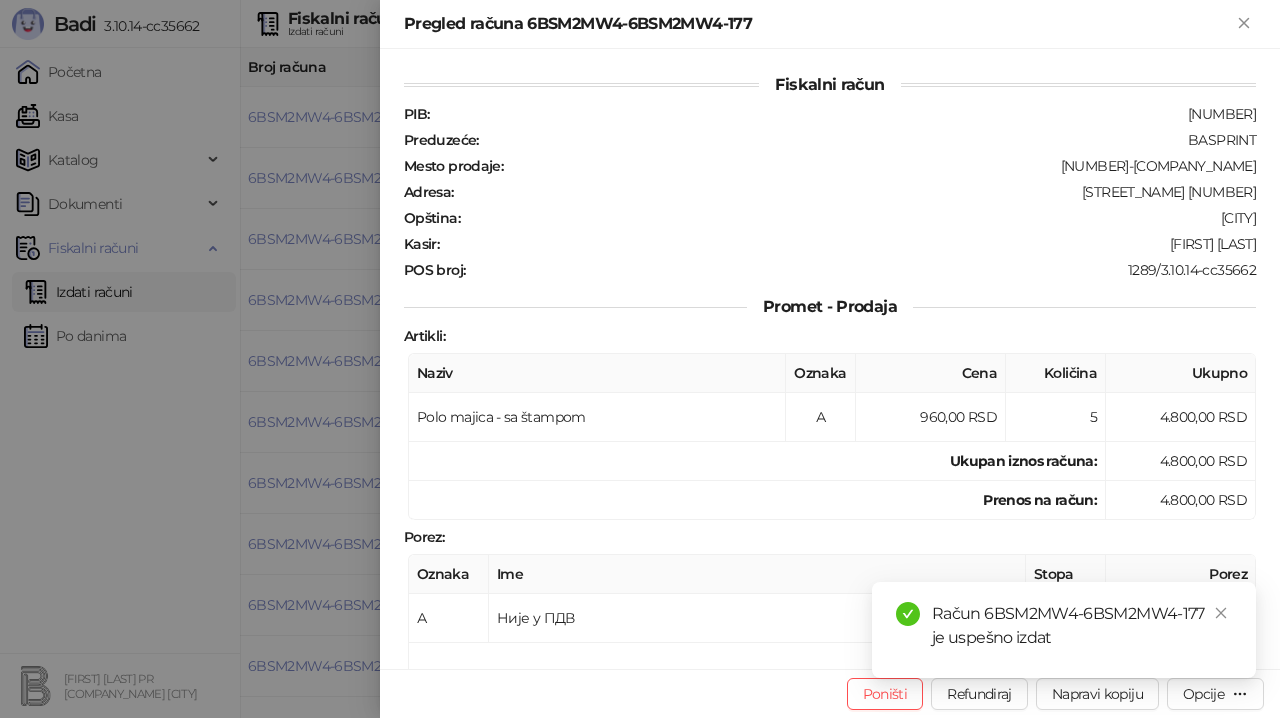 click on "Račun 6BSM2MW4-6BSM2MW4-177 je uspešno izdat" at bounding box center [1064, 630] 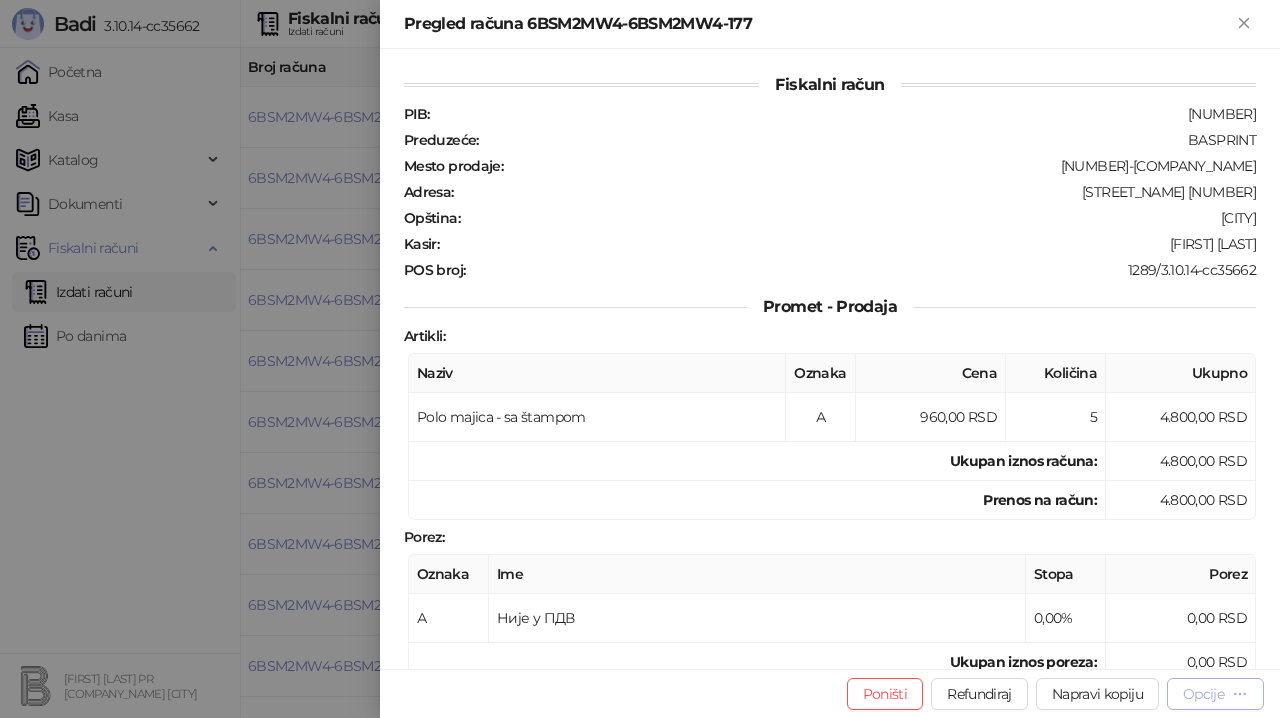 click on "Opcije" at bounding box center [1215, 693] 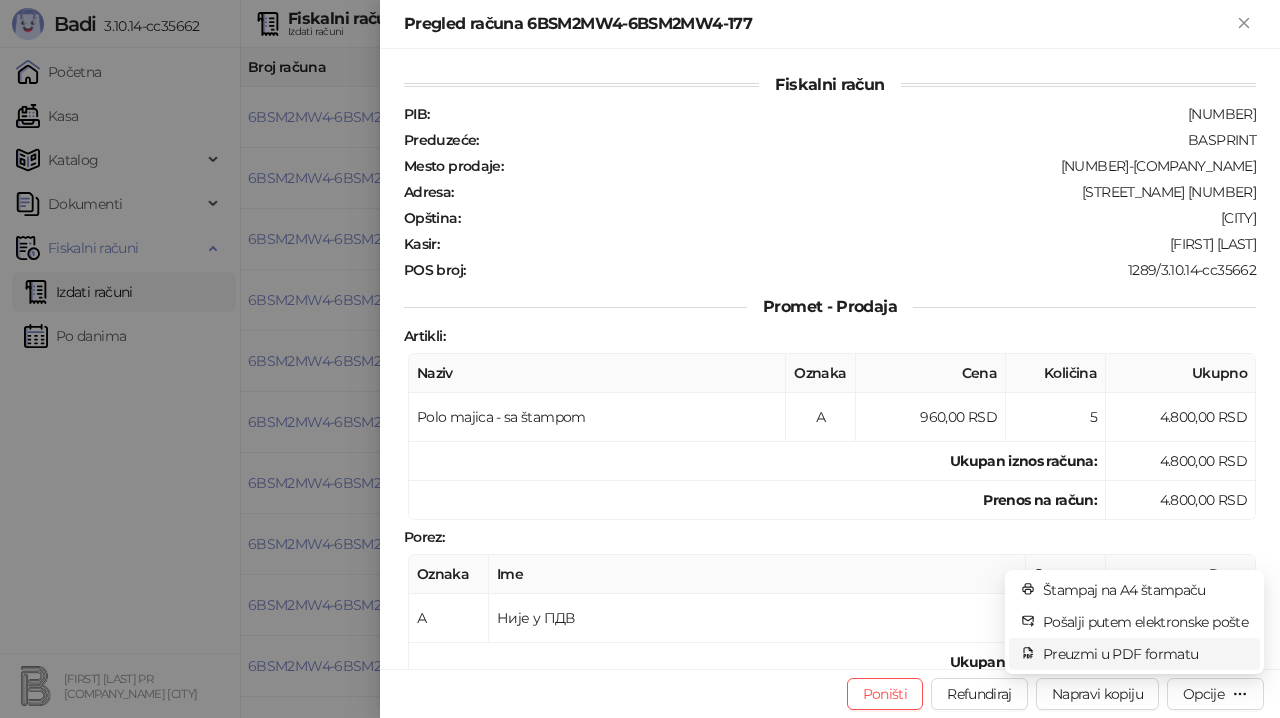 click on "Preuzmi u PDF formatu" at bounding box center [1145, 654] 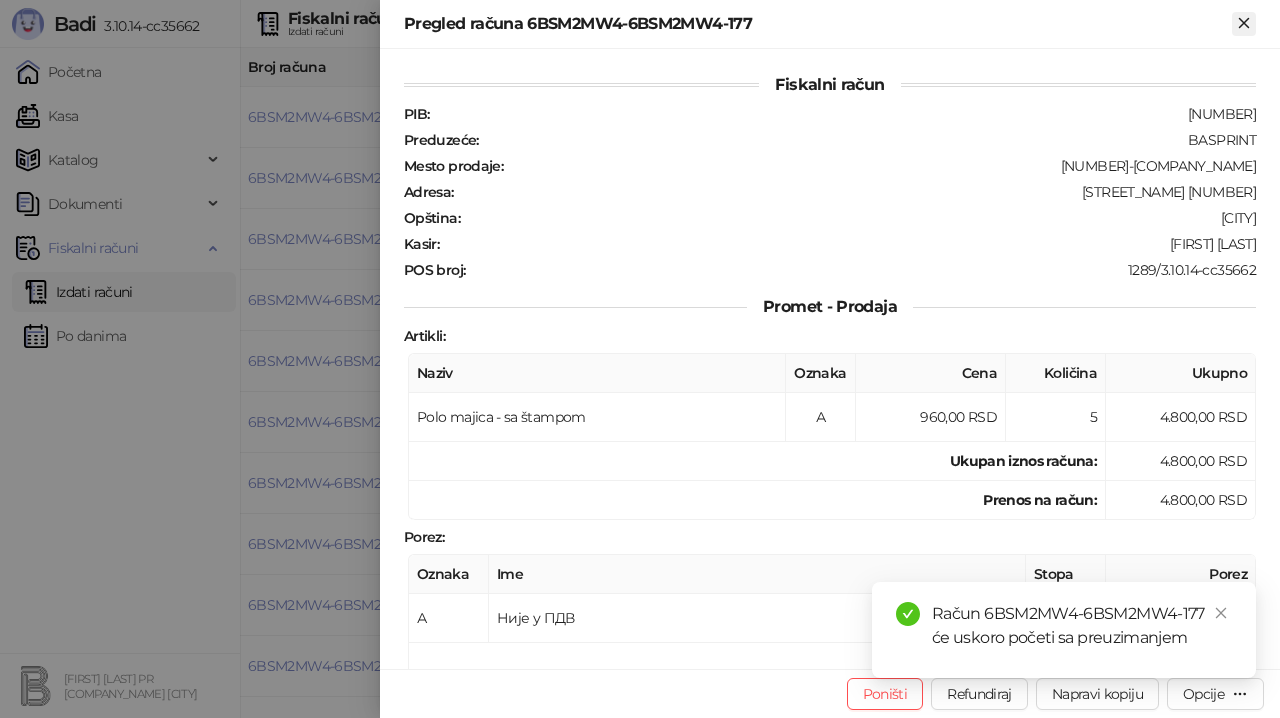 click 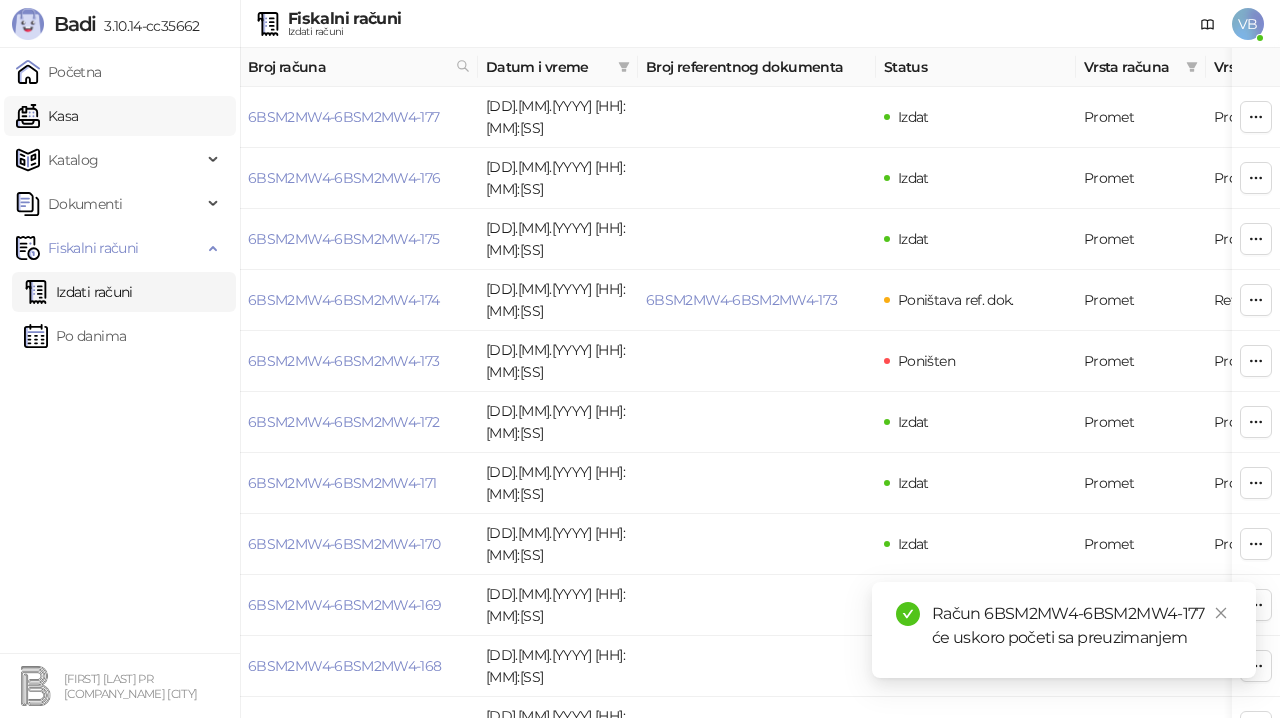 click on "Kasa" at bounding box center (47, 116) 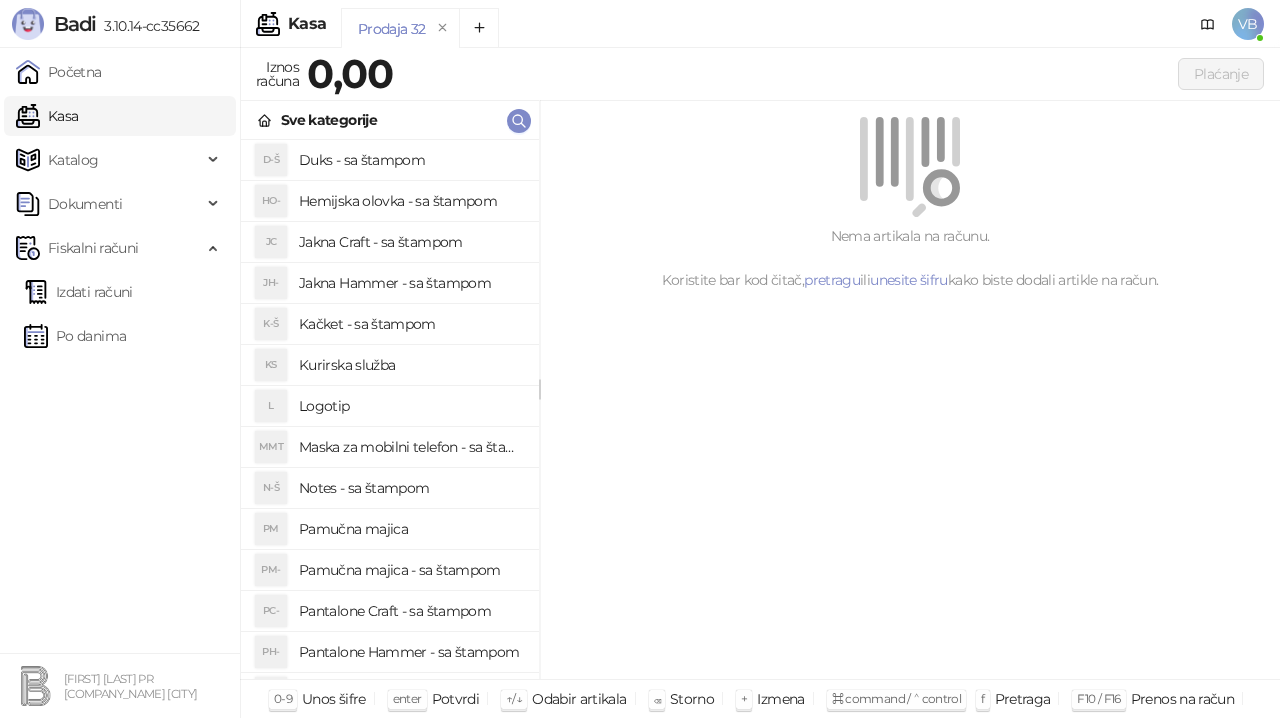 click on "Pamučna majica - sa štampom" at bounding box center (411, 570) 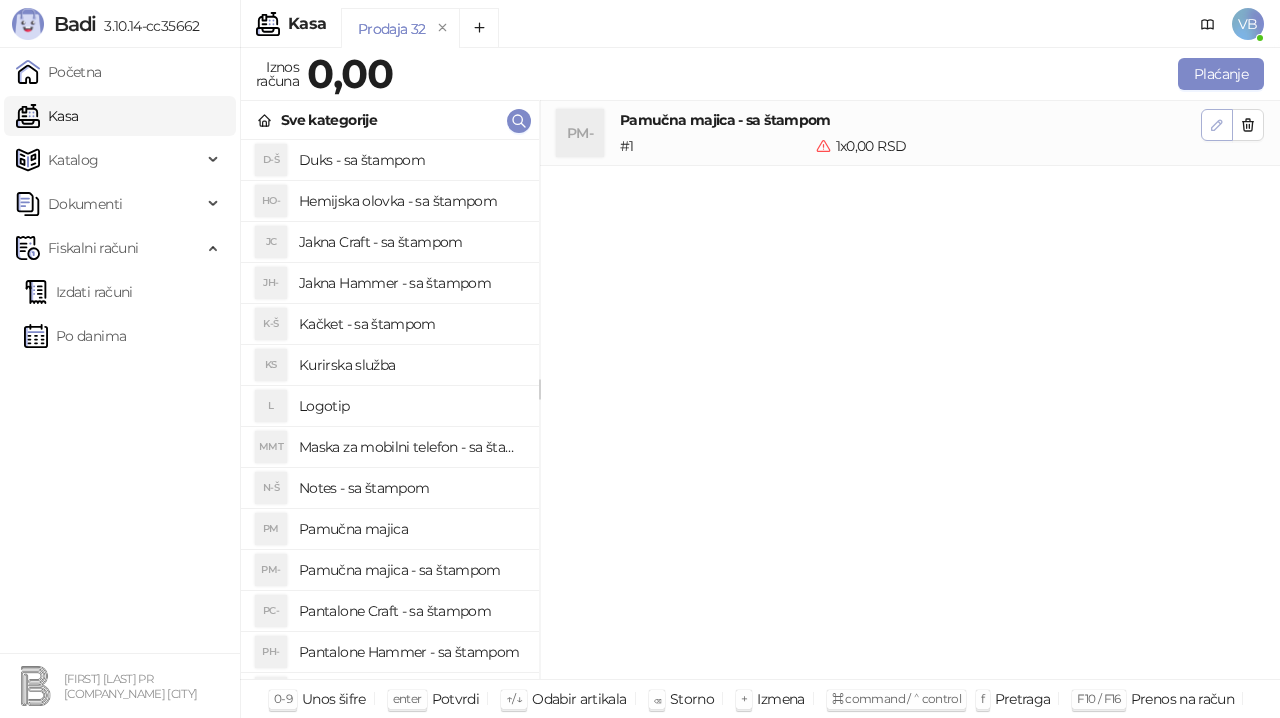 click at bounding box center [1217, 124] 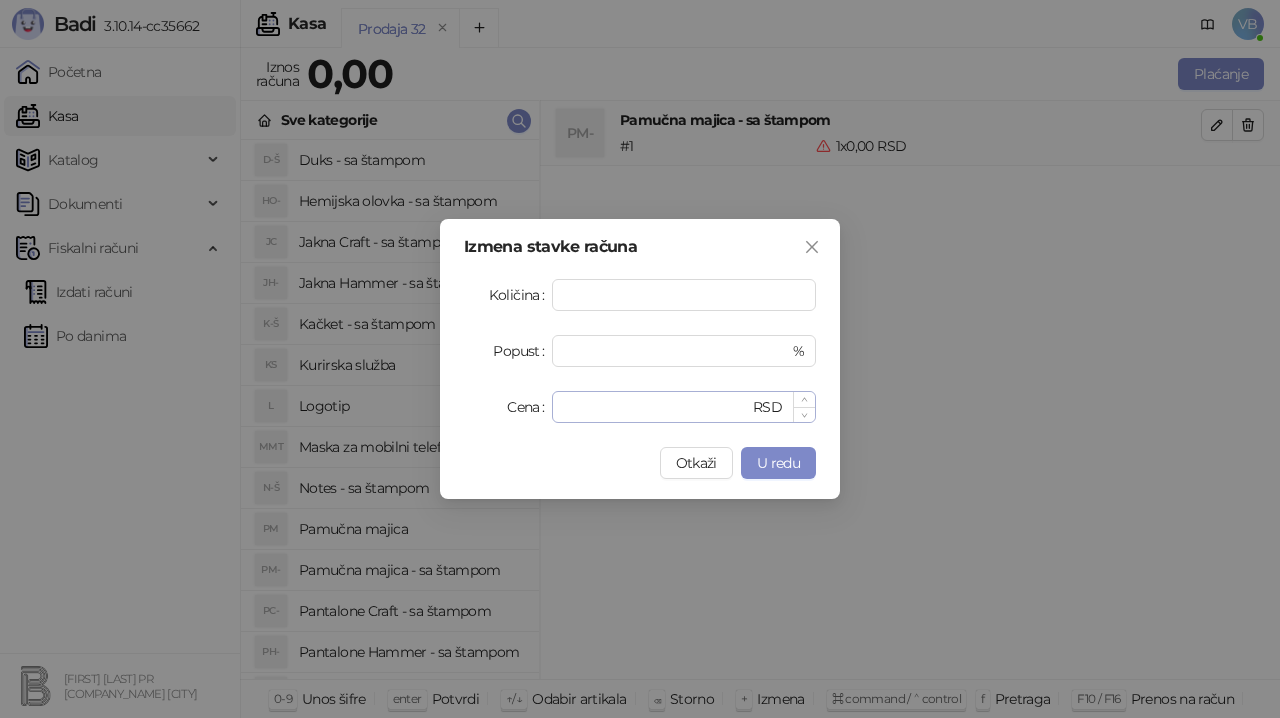 type on "**" 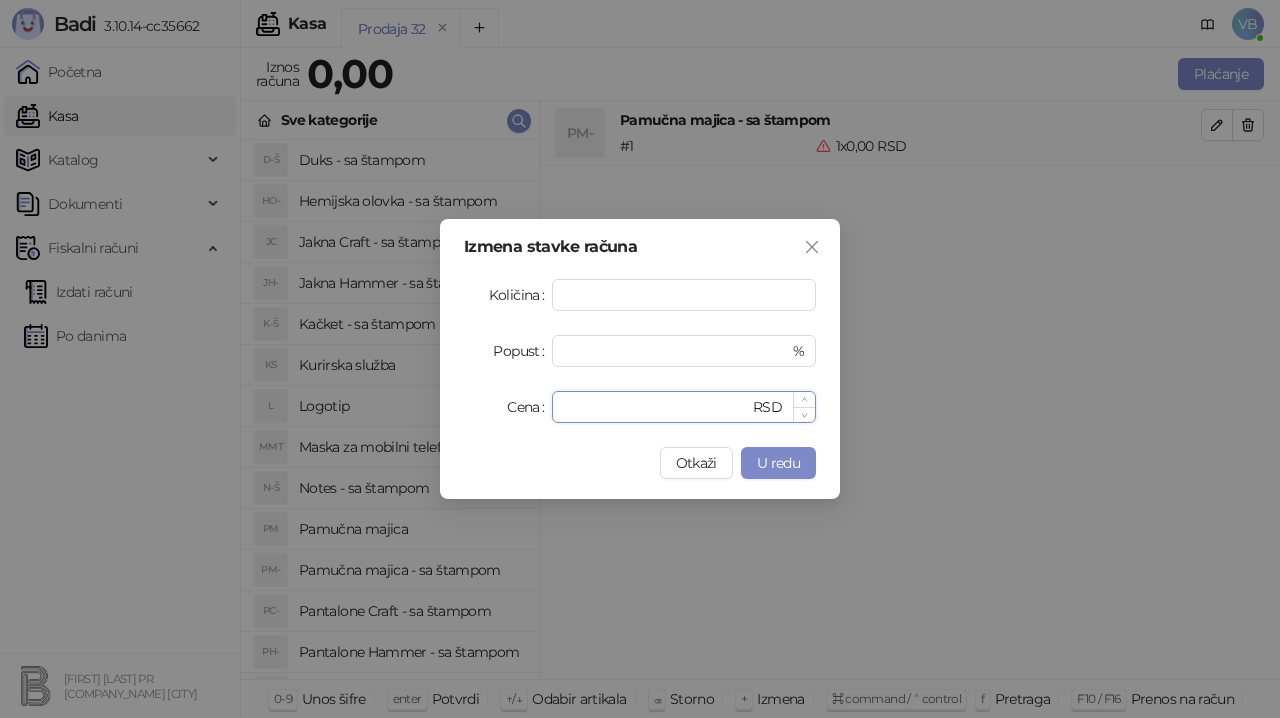 click on "*" at bounding box center (656, 407) 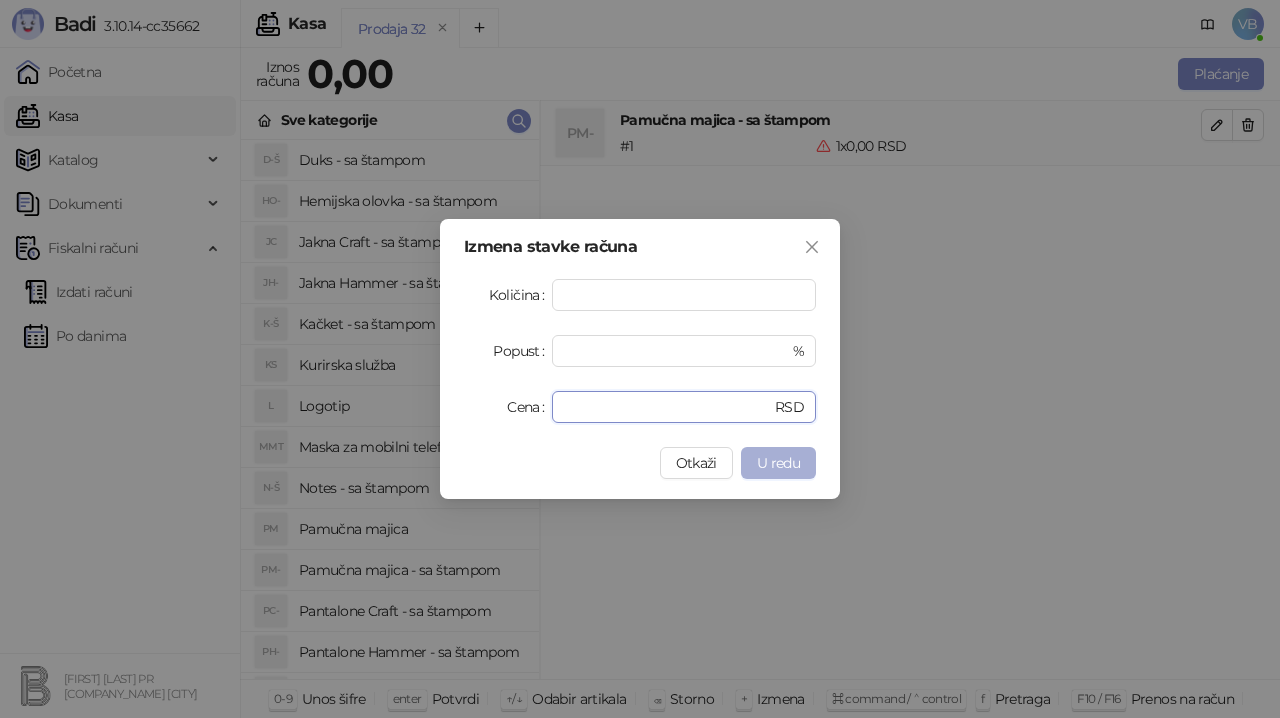 type on "***" 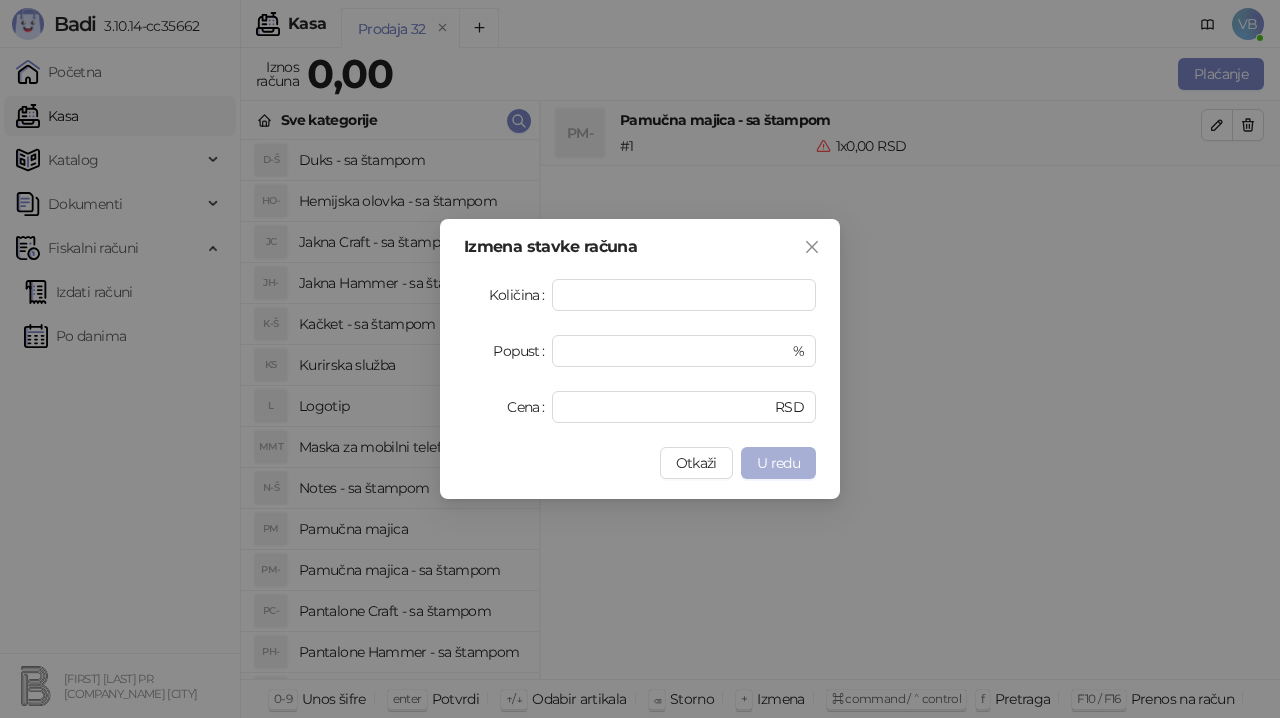 click on "U redu" at bounding box center [778, 463] 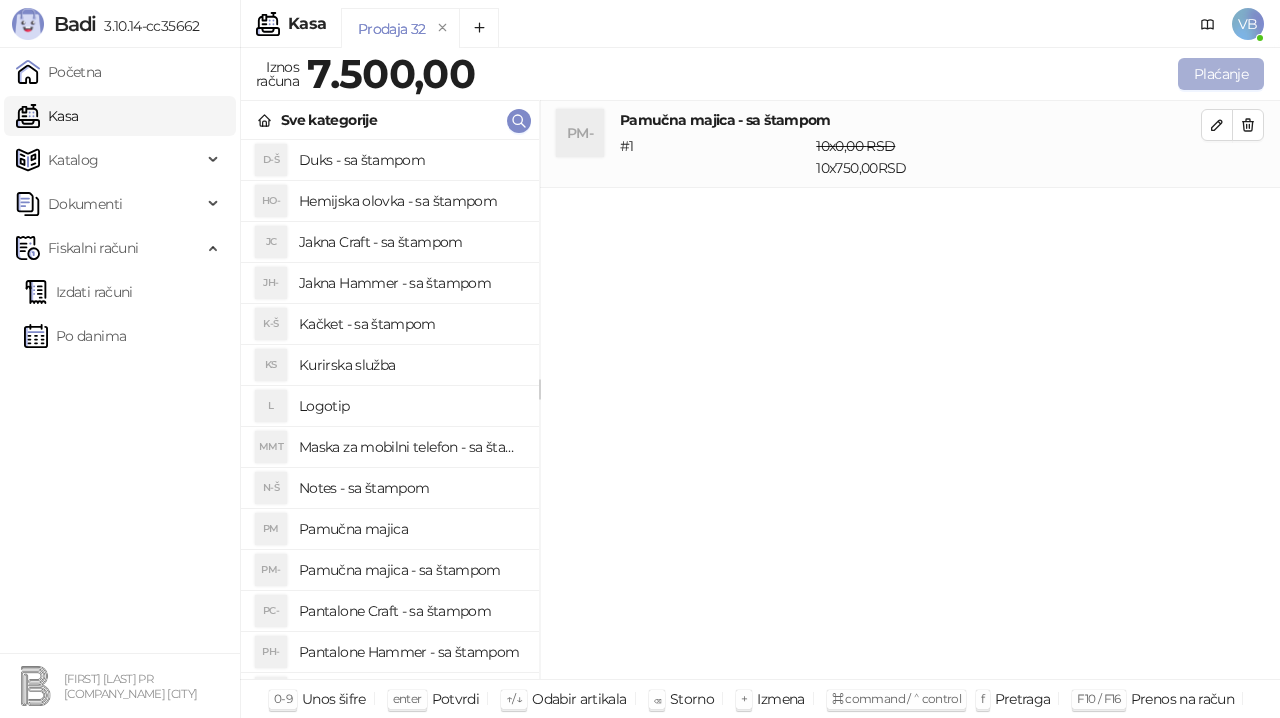 click on "Plaćanje" at bounding box center [1221, 74] 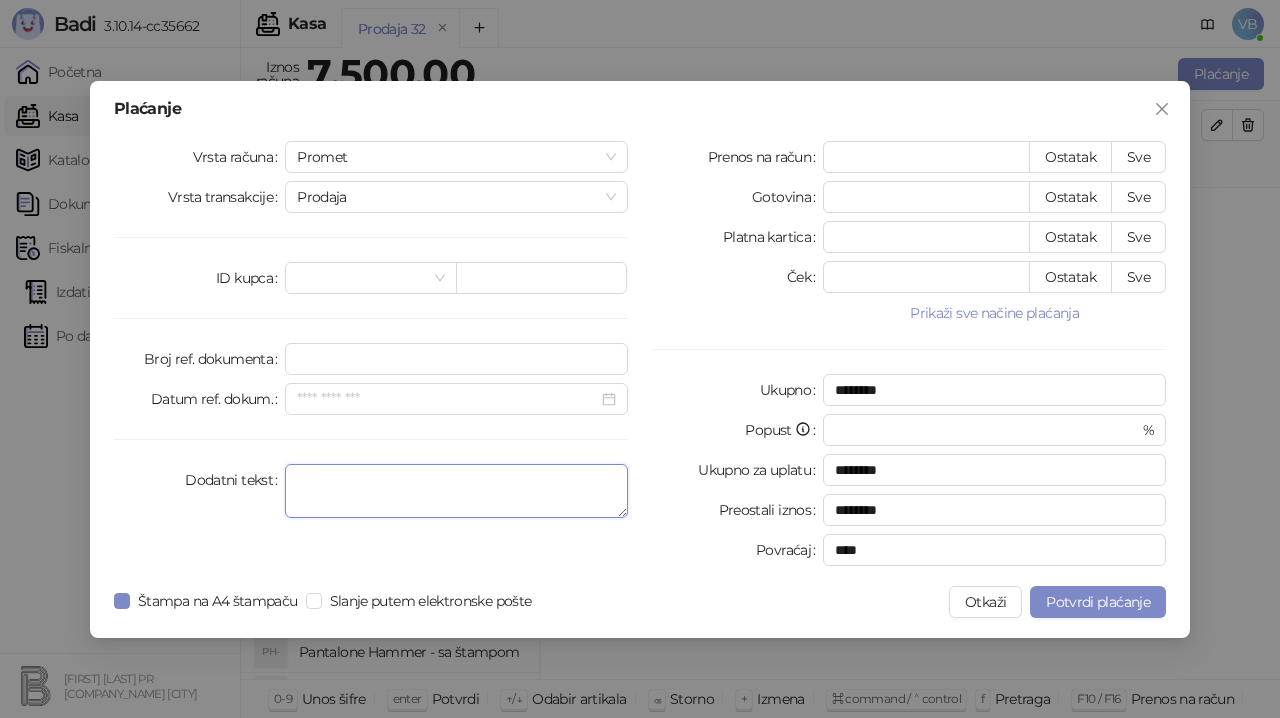 click on "Dodatni tekst" at bounding box center (456, 491) 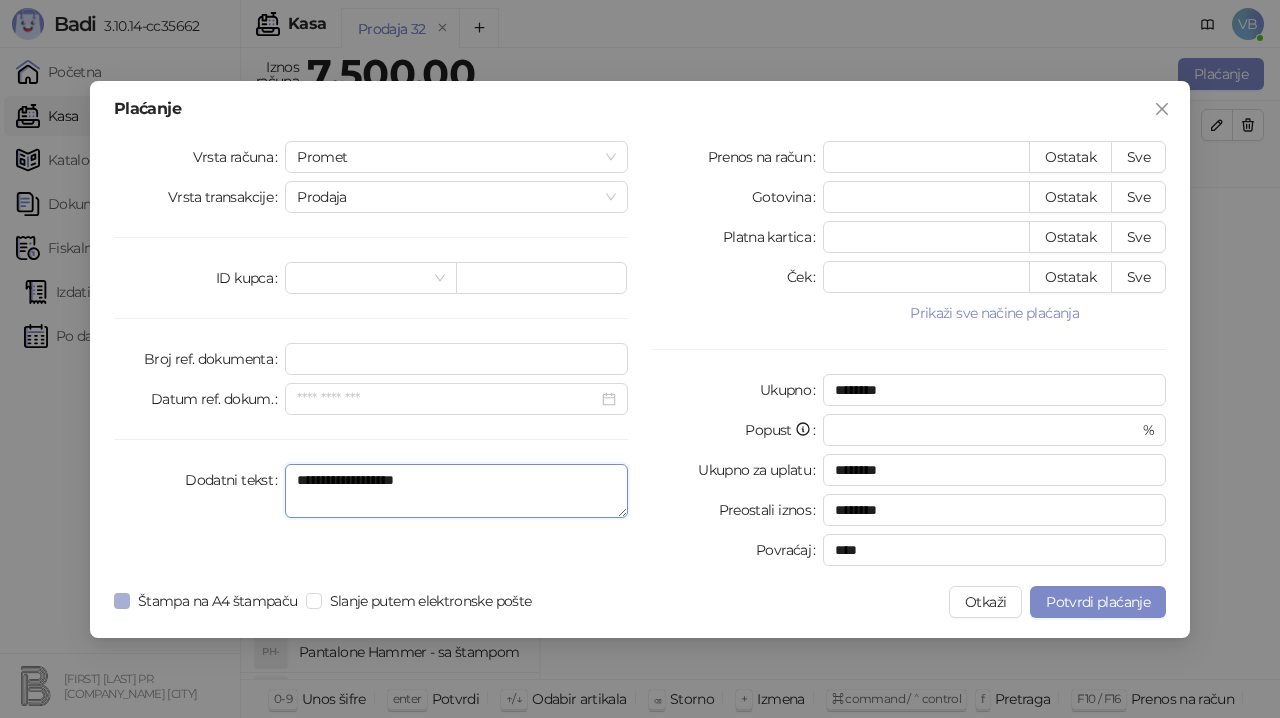 type on "**********" 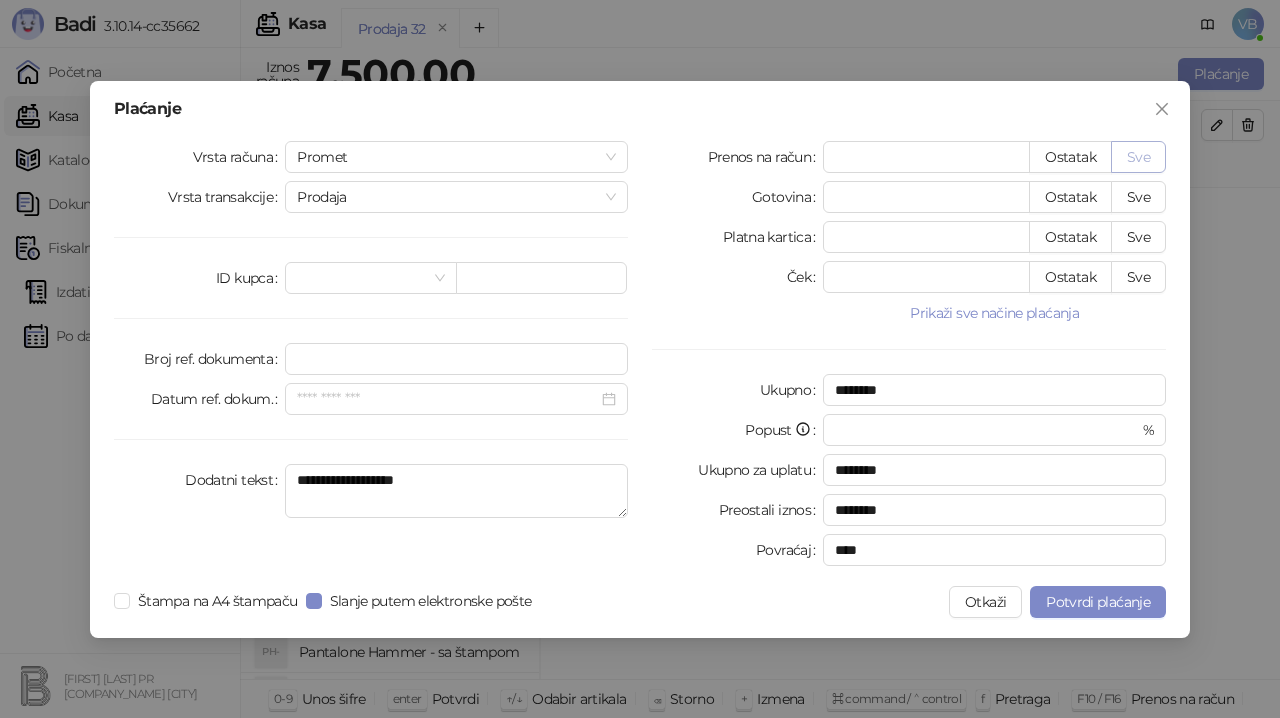 click on "Sve" at bounding box center [1138, 157] 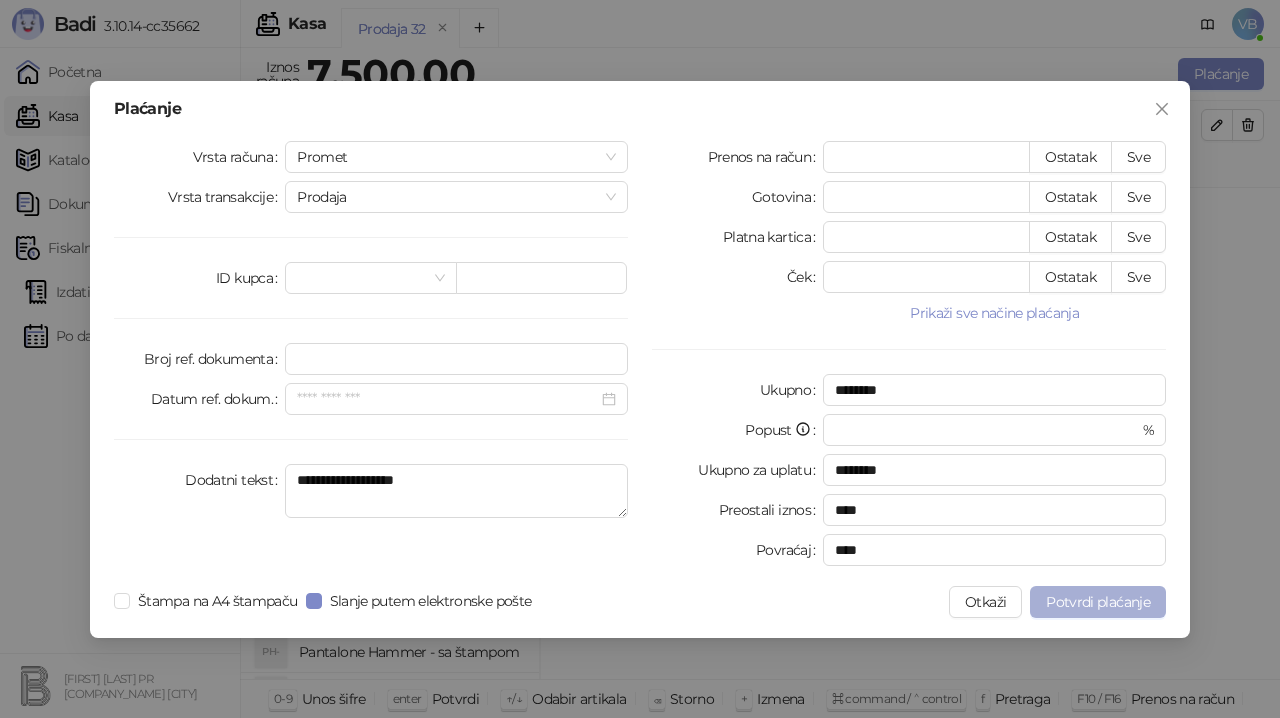 click on "Potvrdi plaćanje" at bounding box center (1098, 602) 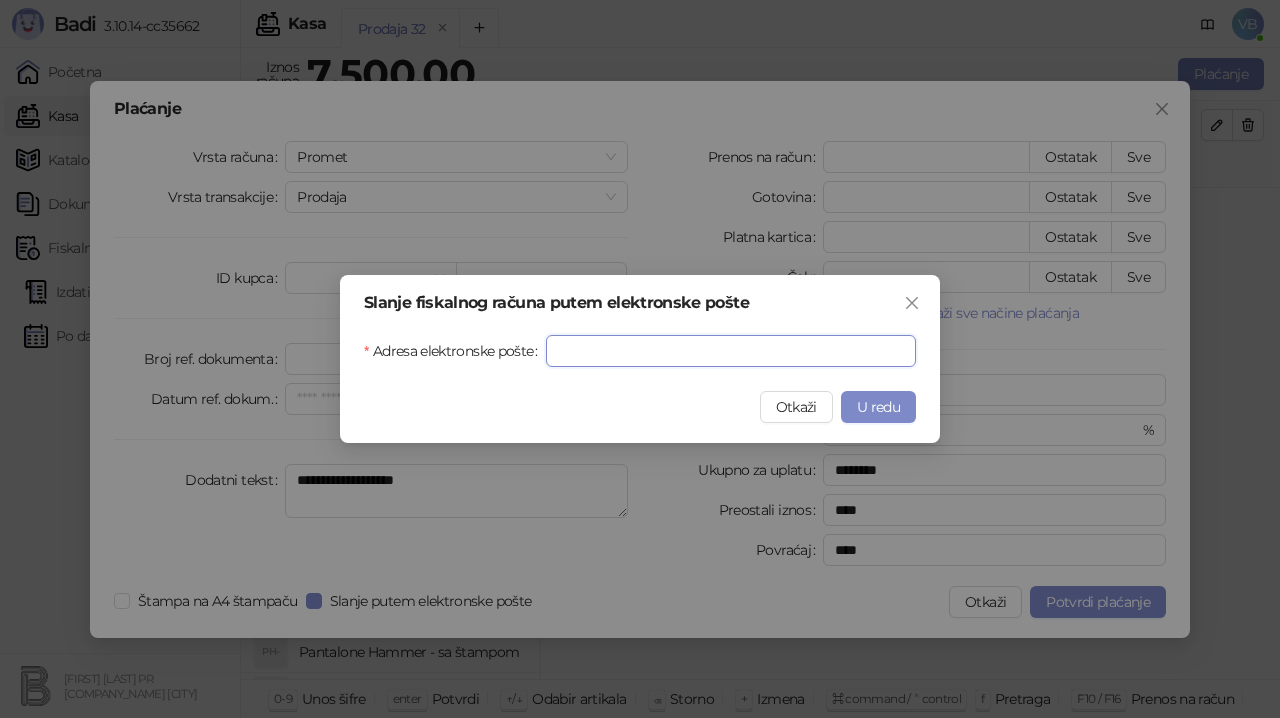 click on "Adresa elektronske pošte" at bounding box center (731, 351) 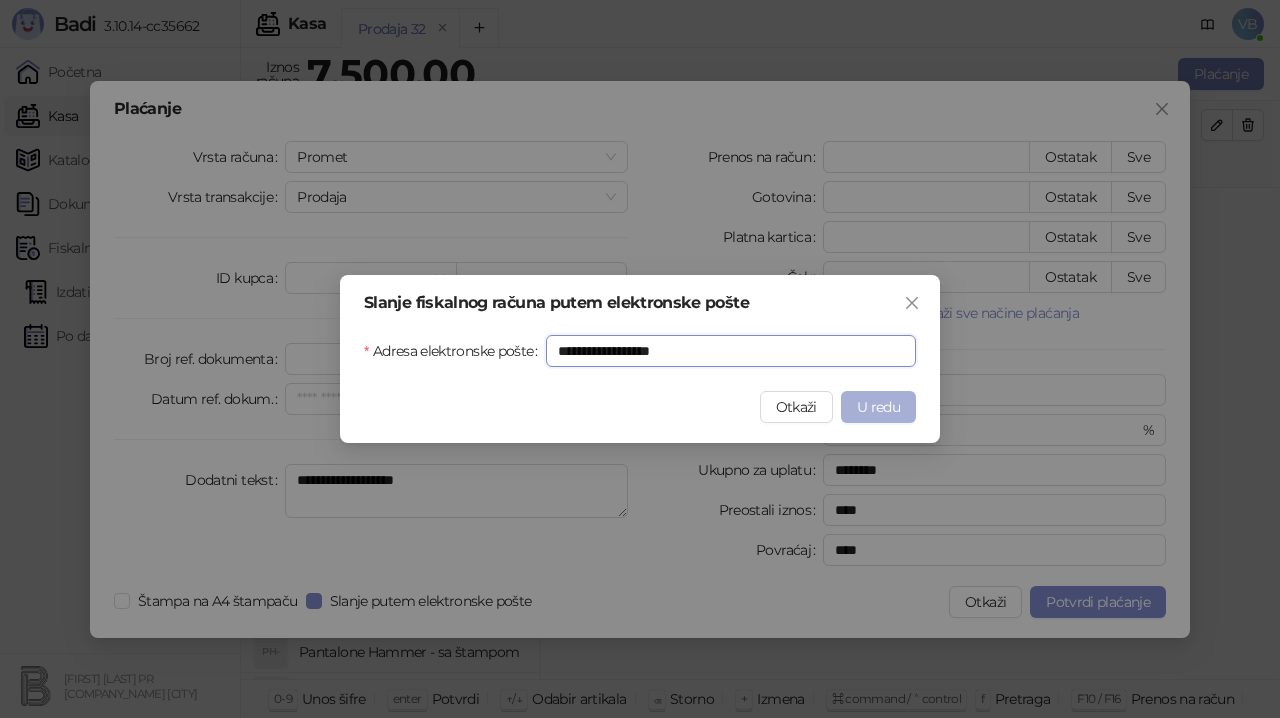 type on "**********" 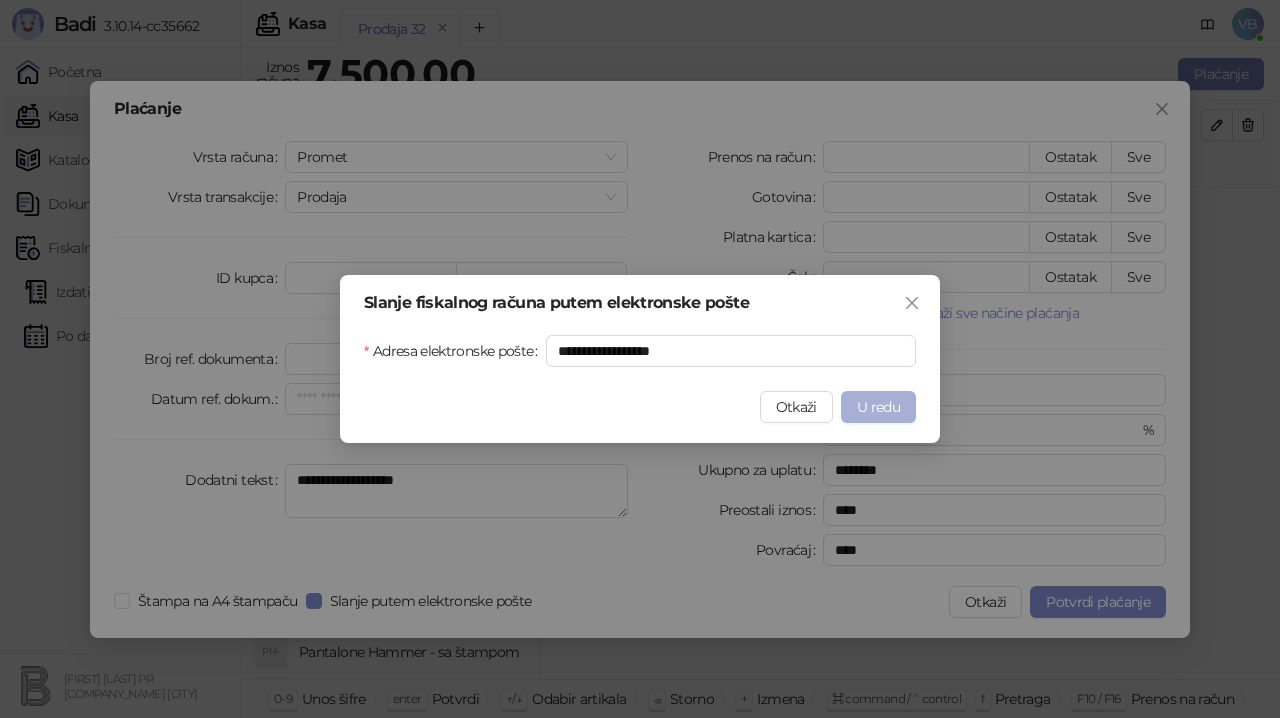click on "U redu" at bounding box center (878, 407) 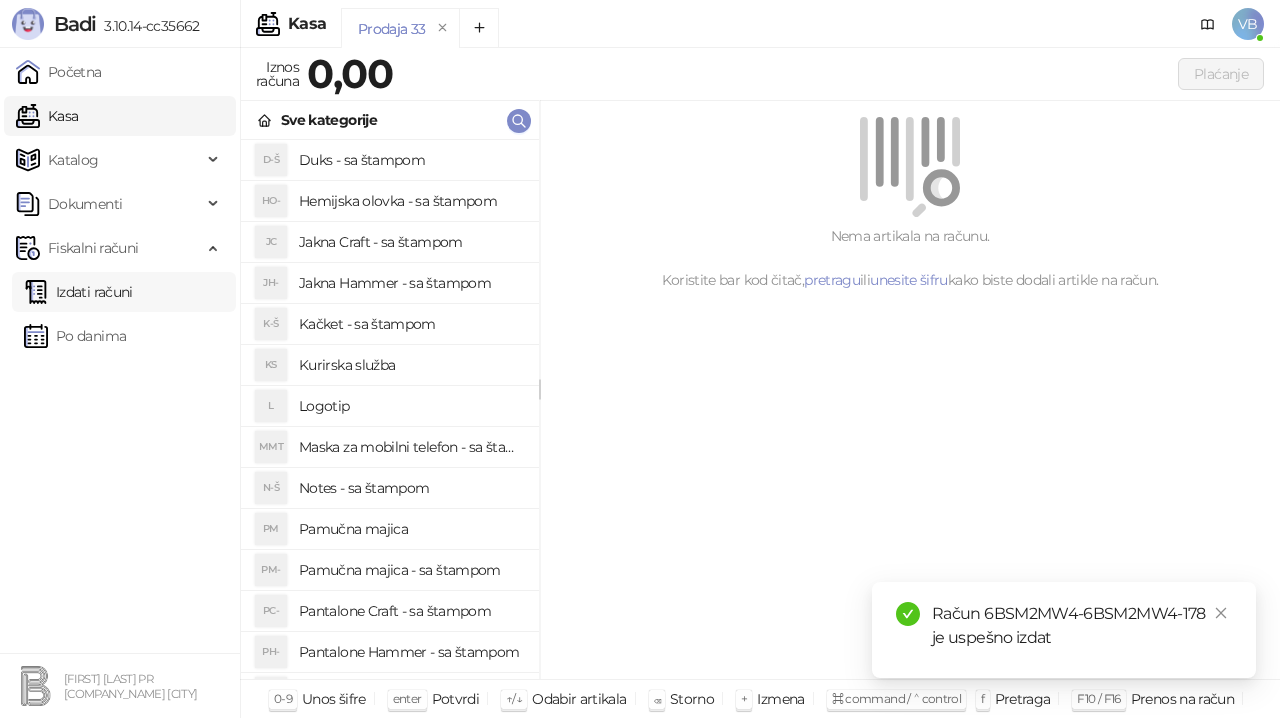 click on "Izdati računi" at bounding box center [78, 292] 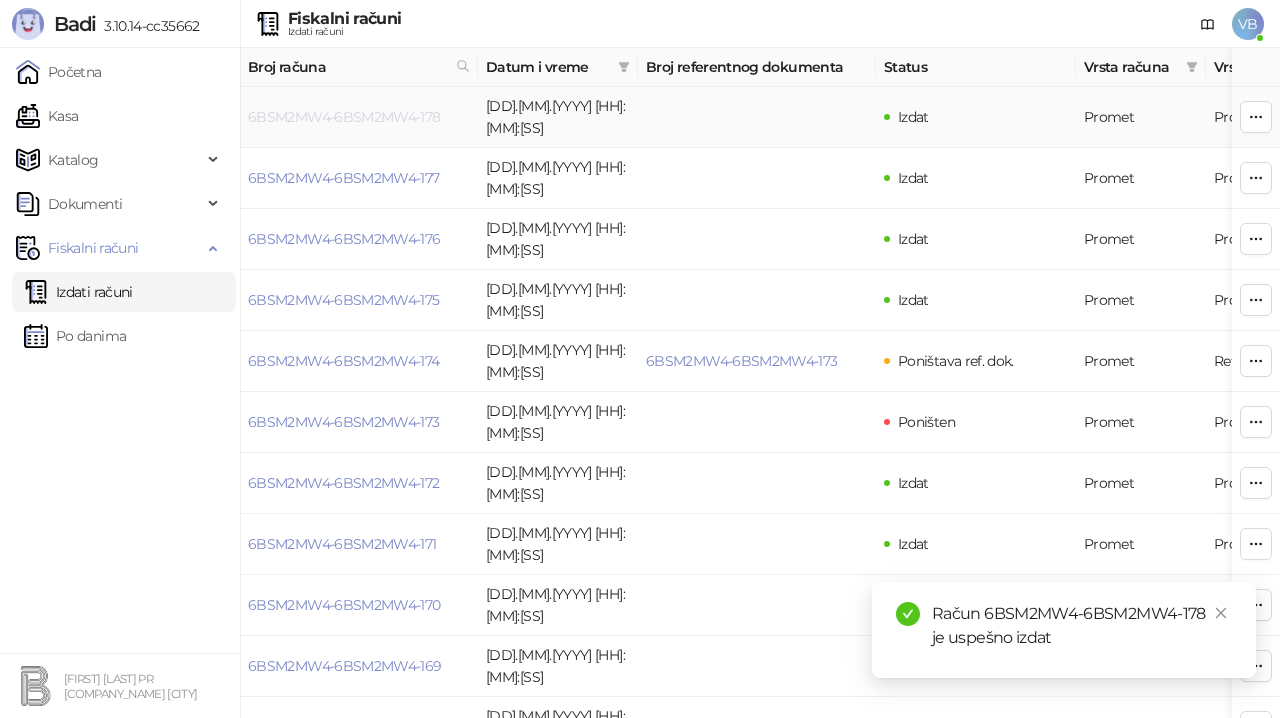 click on "6BSM2MW4-6BSM2MW4-178" at bounding box center [344, 117] 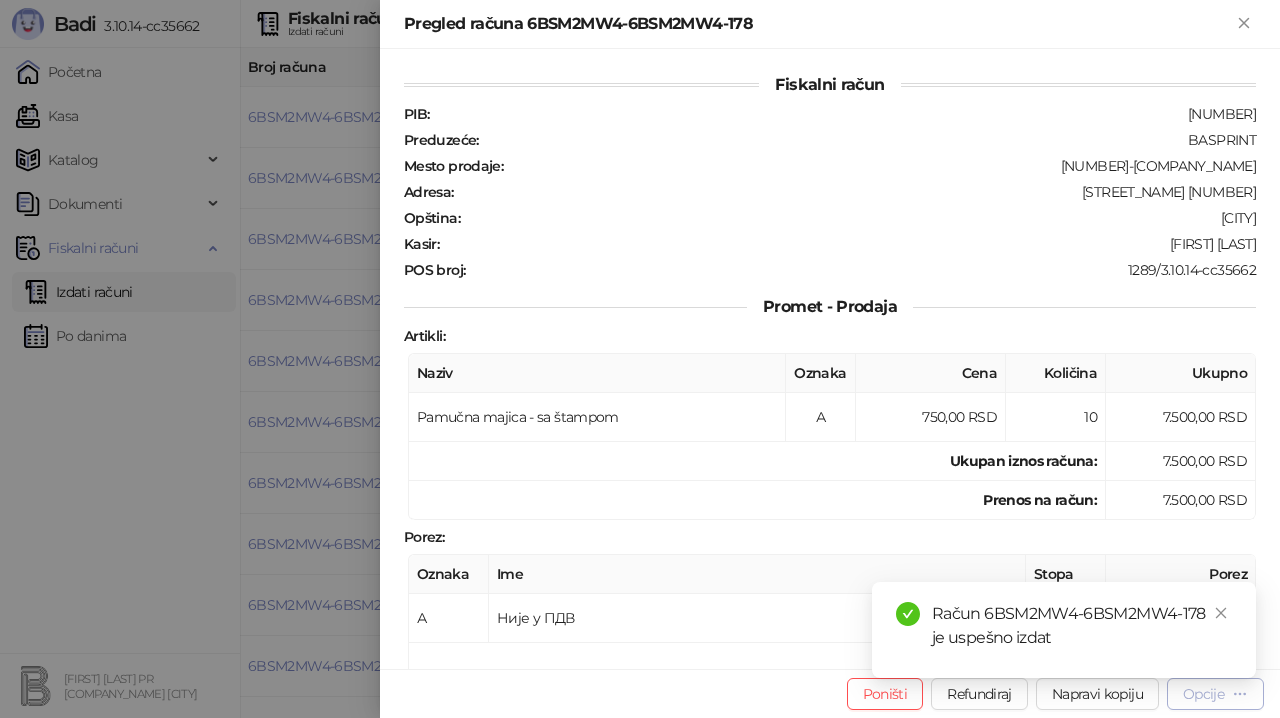 click on "Opcije" at bounding box center (1203, 694) 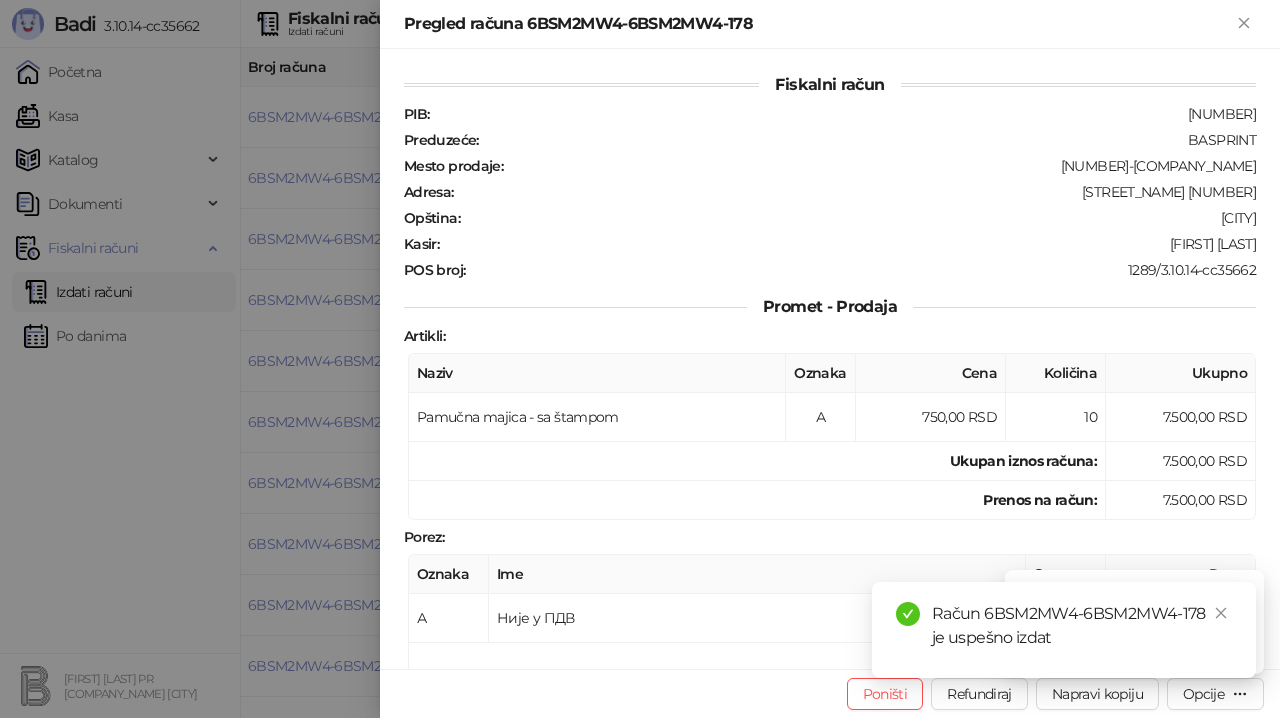 click on "Račun 6BSM2MW4-6BSM2MW4-178 je uspešno izdat" at bounding box center (1064, 630) 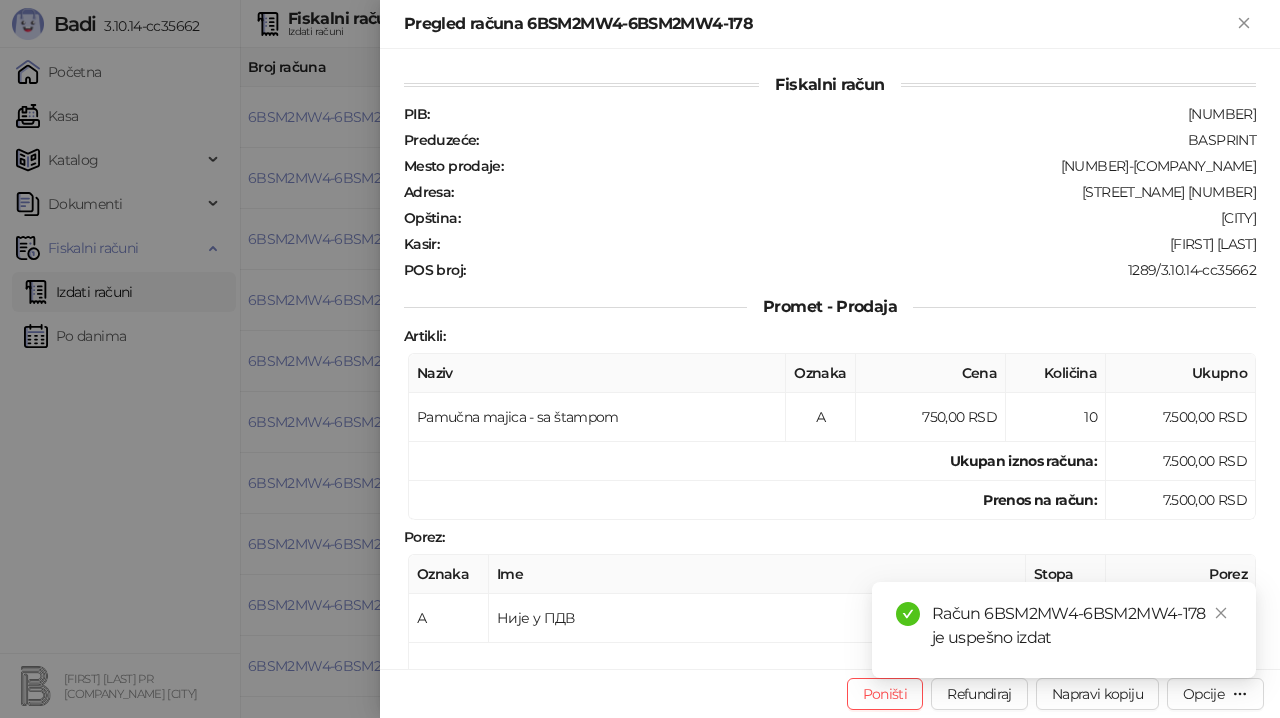 click on "Račun 6BSM2MW4-6BSM2MW4-178 je uspešno izdat" at bounding box center (1064, 630) 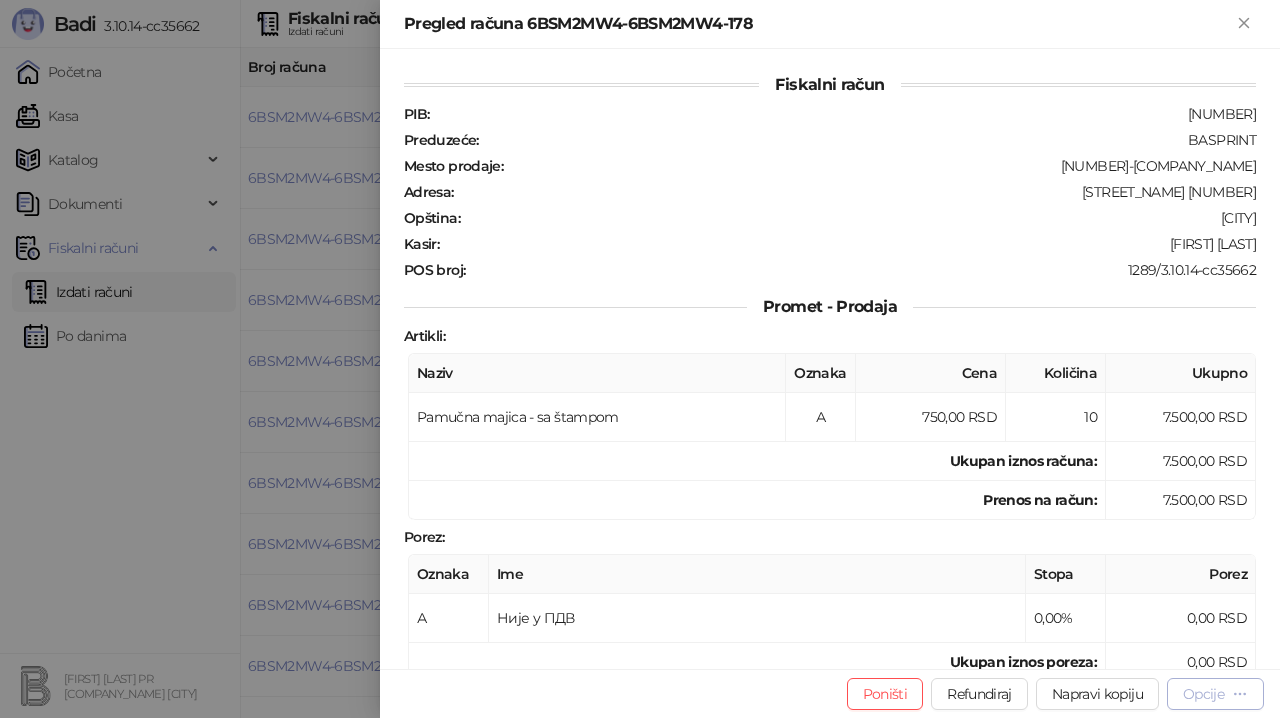 click on "Opcije" at bounding box center (1203, 694) 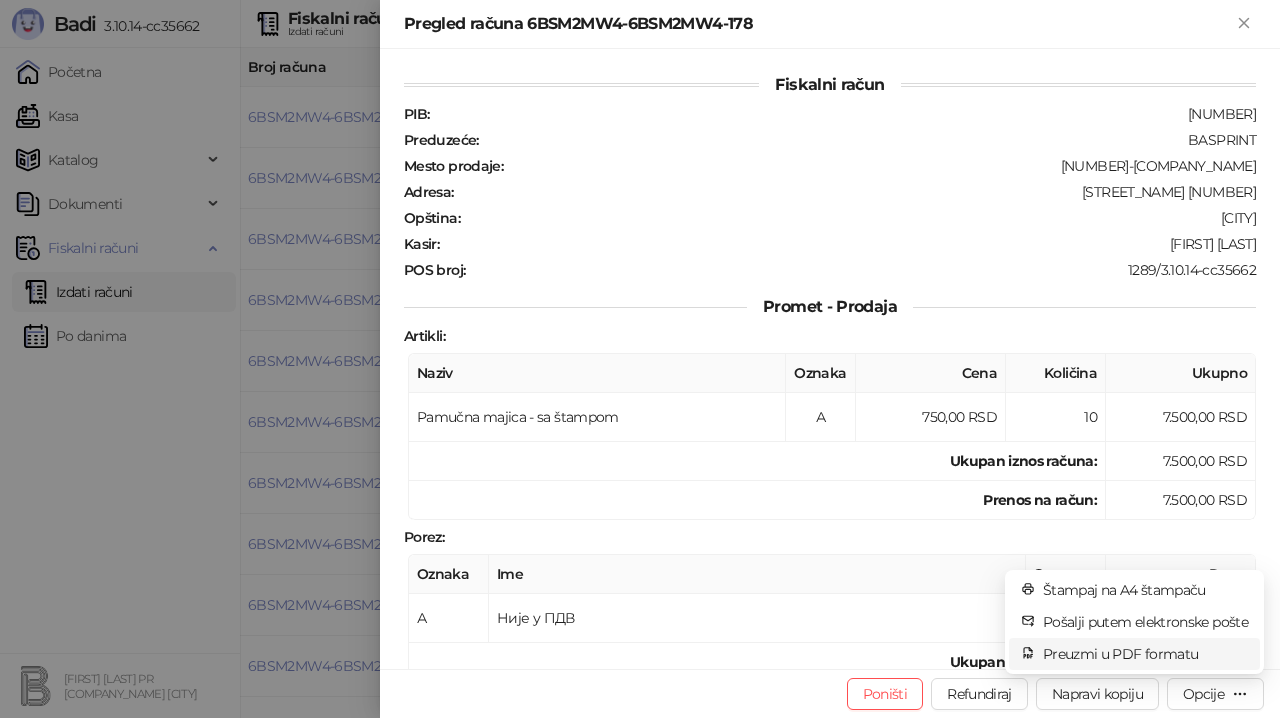 click on "Preuzmi u PDF formatu" at bounding box center (1145, 654) 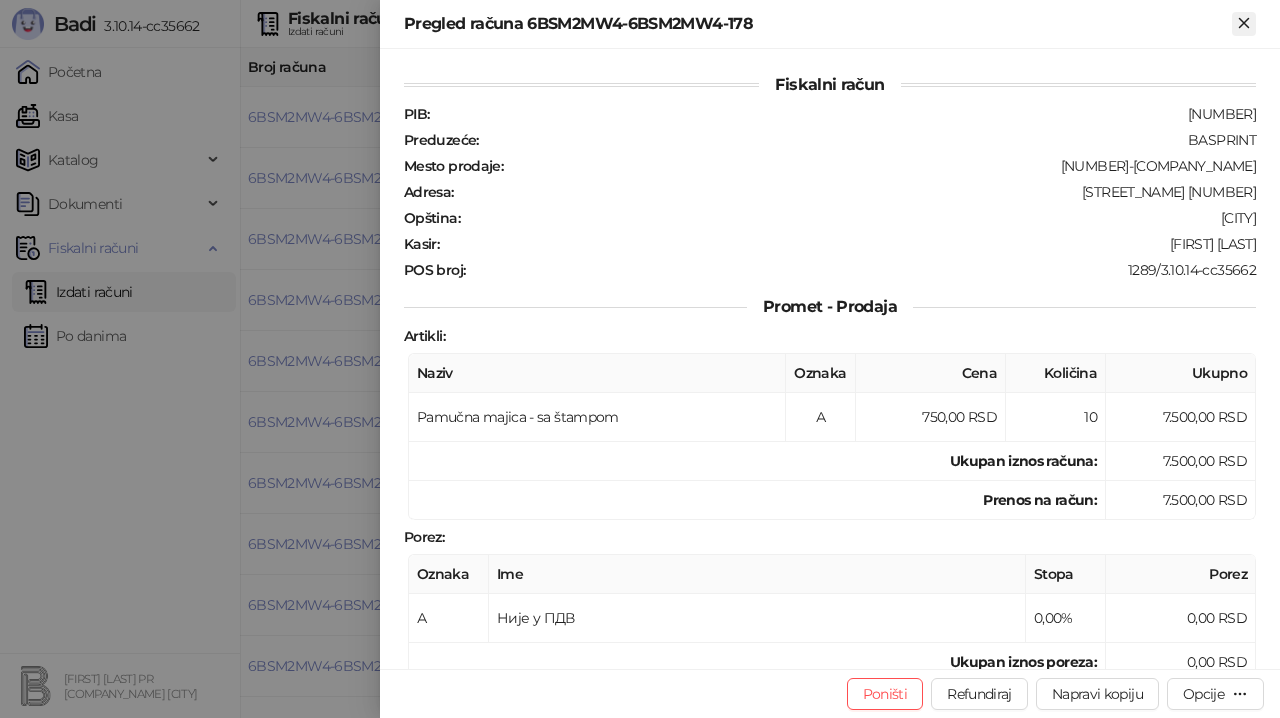 click 